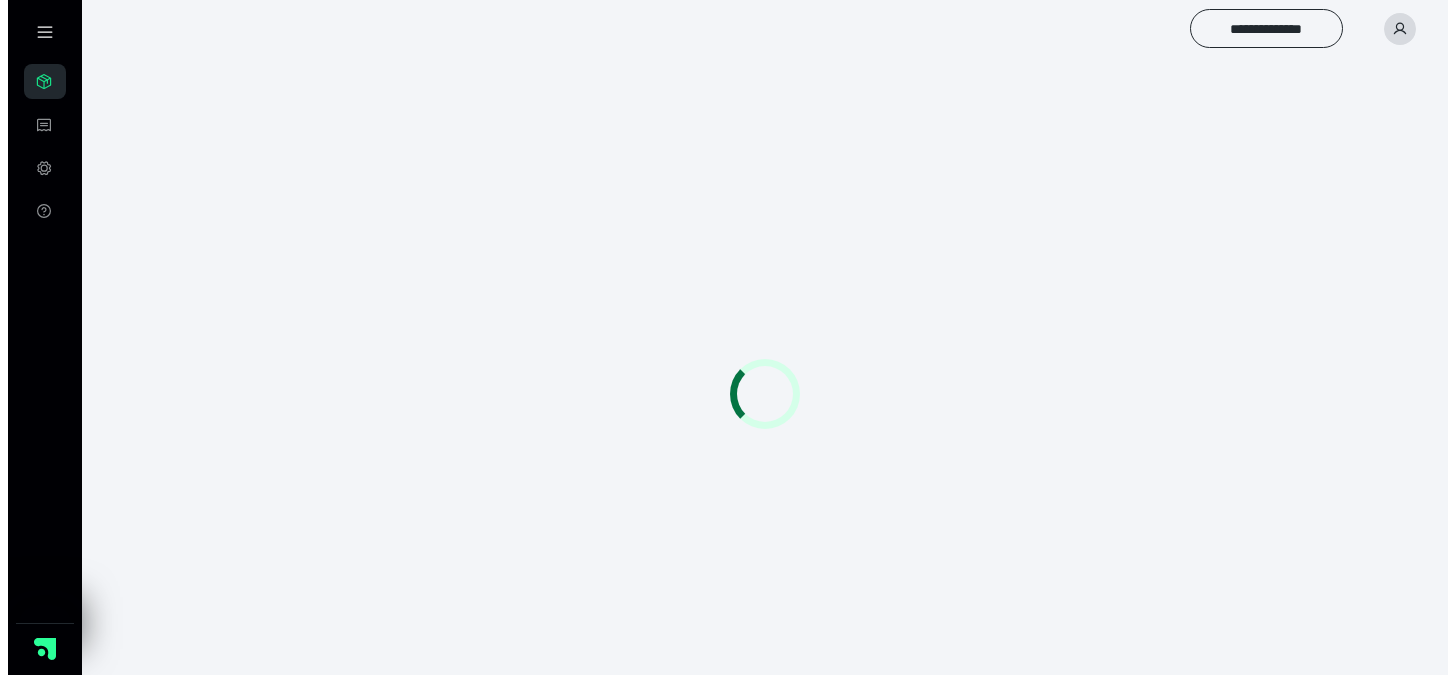 scroll, scrollTop: 0, scrollLeft: 0, axis: both 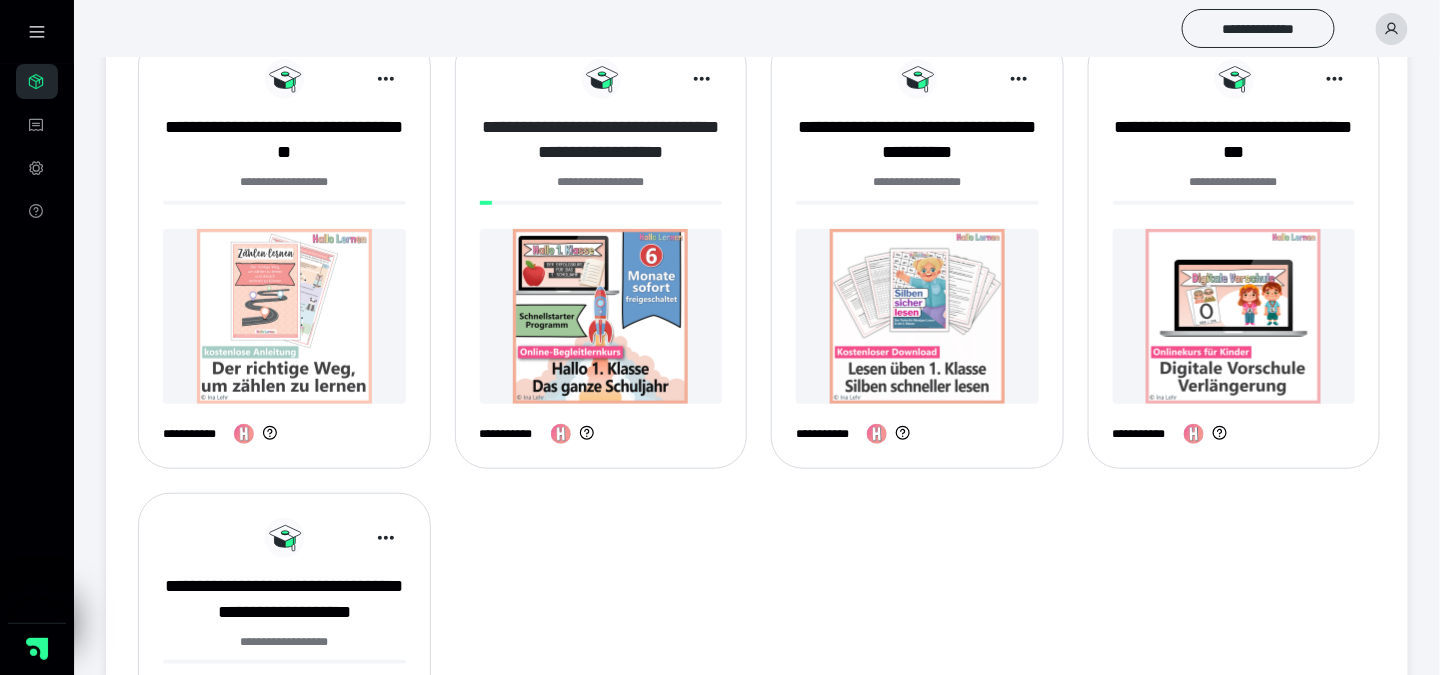 click on "**********" at bounding box center (601, 140) 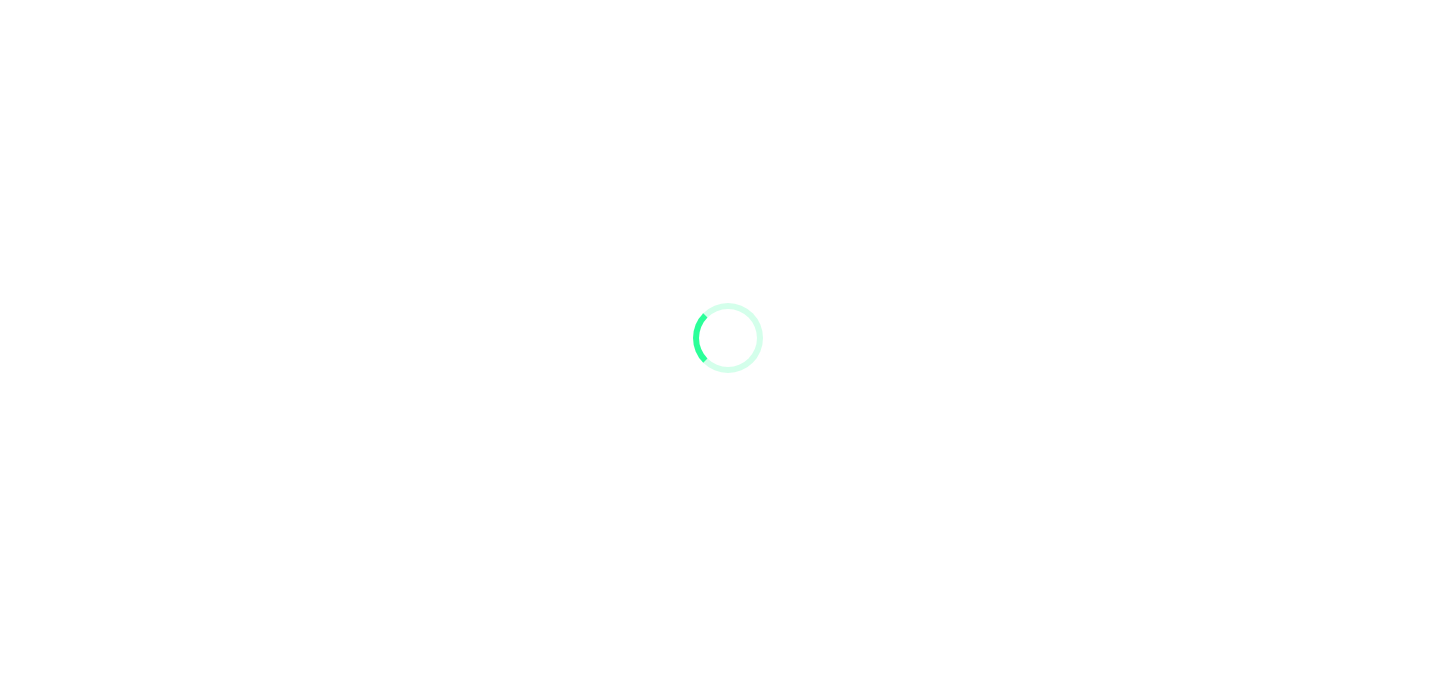 scroll, scrollTop: 0, scrollLeft: 0, axis: both 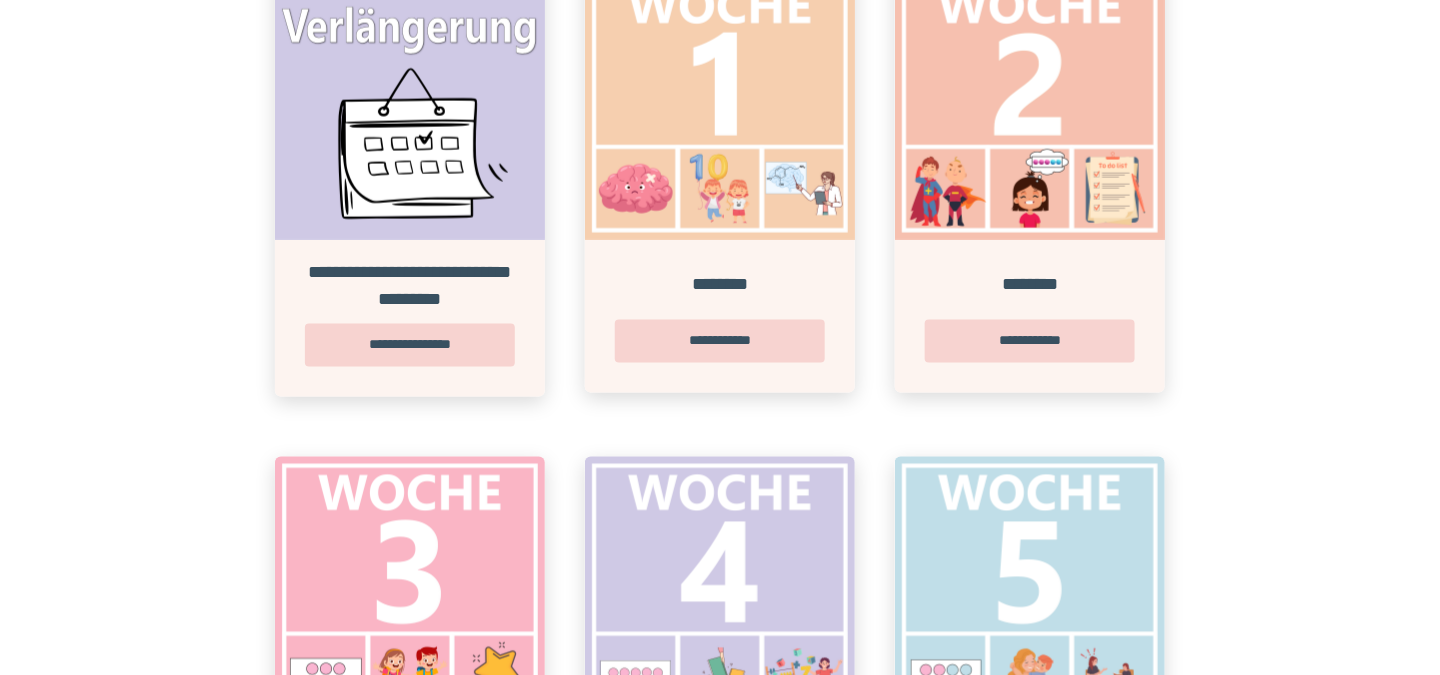 click on "**********" at bounding box center [720, 4075] 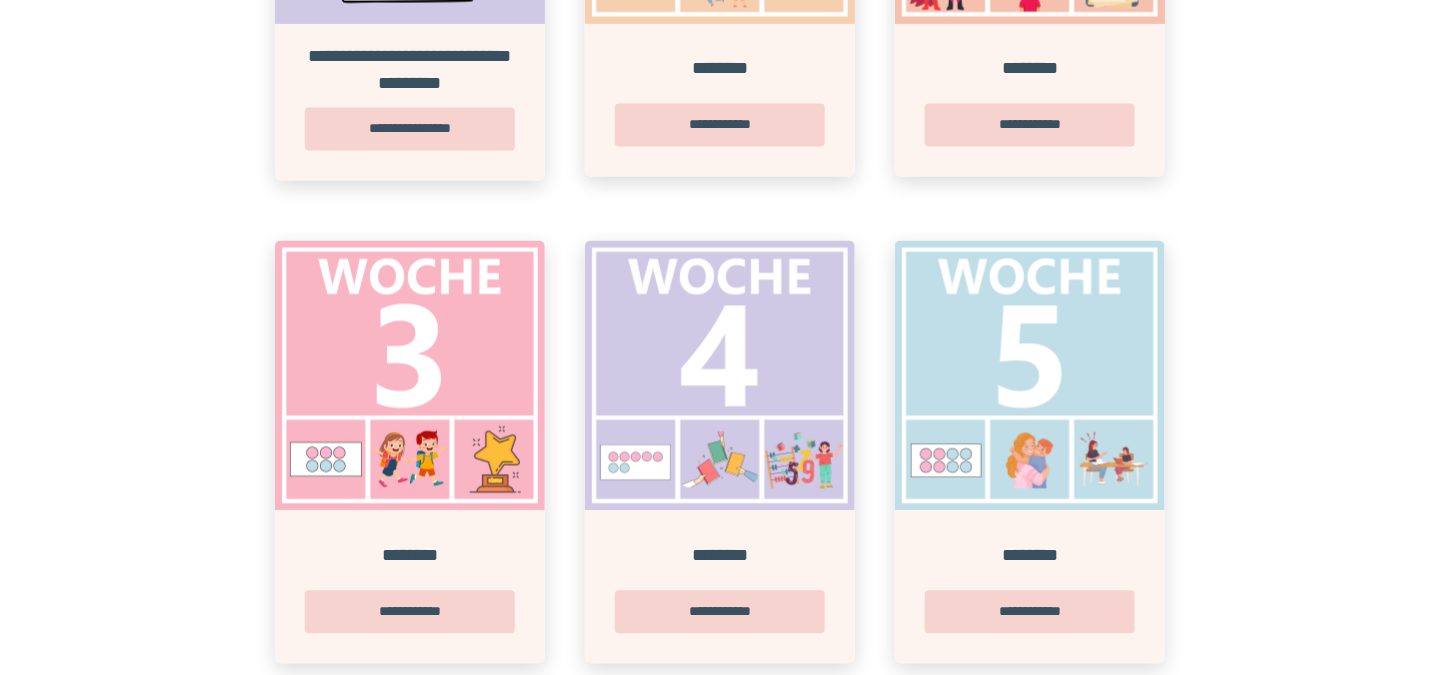 scroll, scrollTop: 1223, scrollLeft: 0, axis: vertical 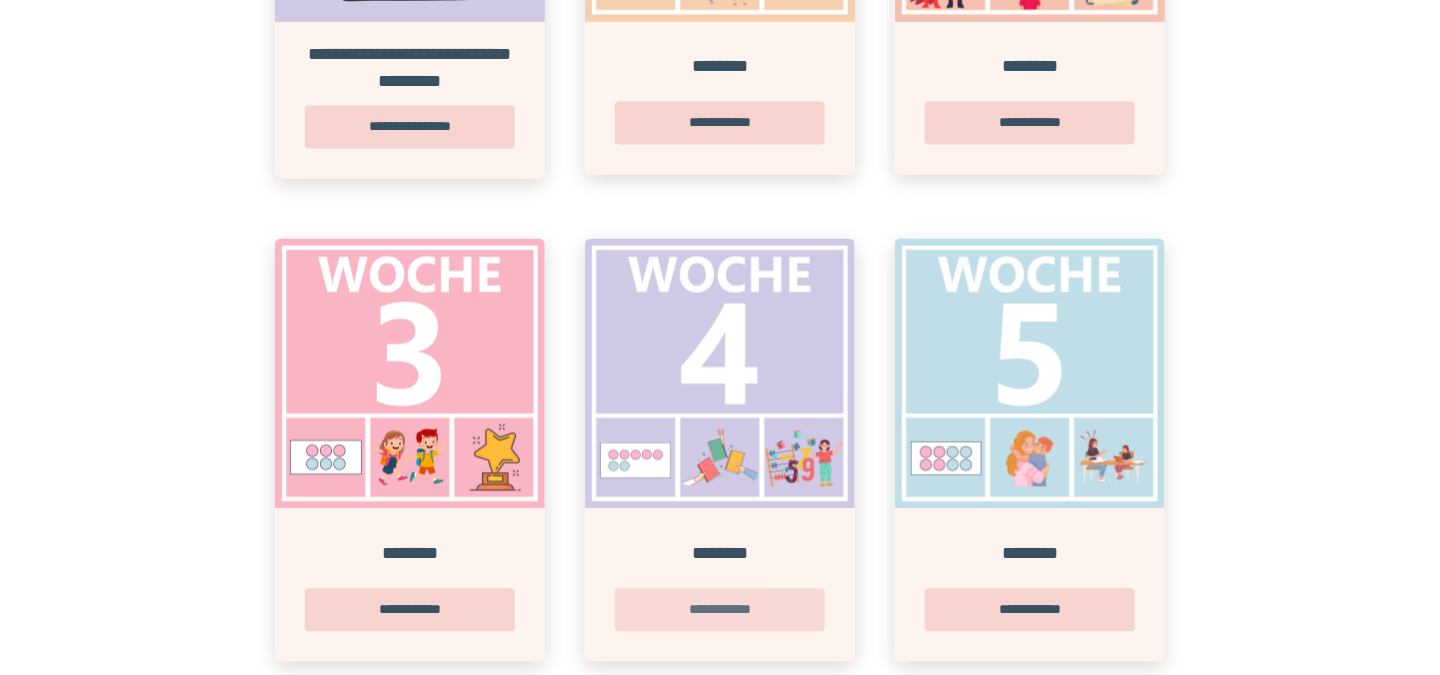 click on "**********" at bounding box center (720, 610) 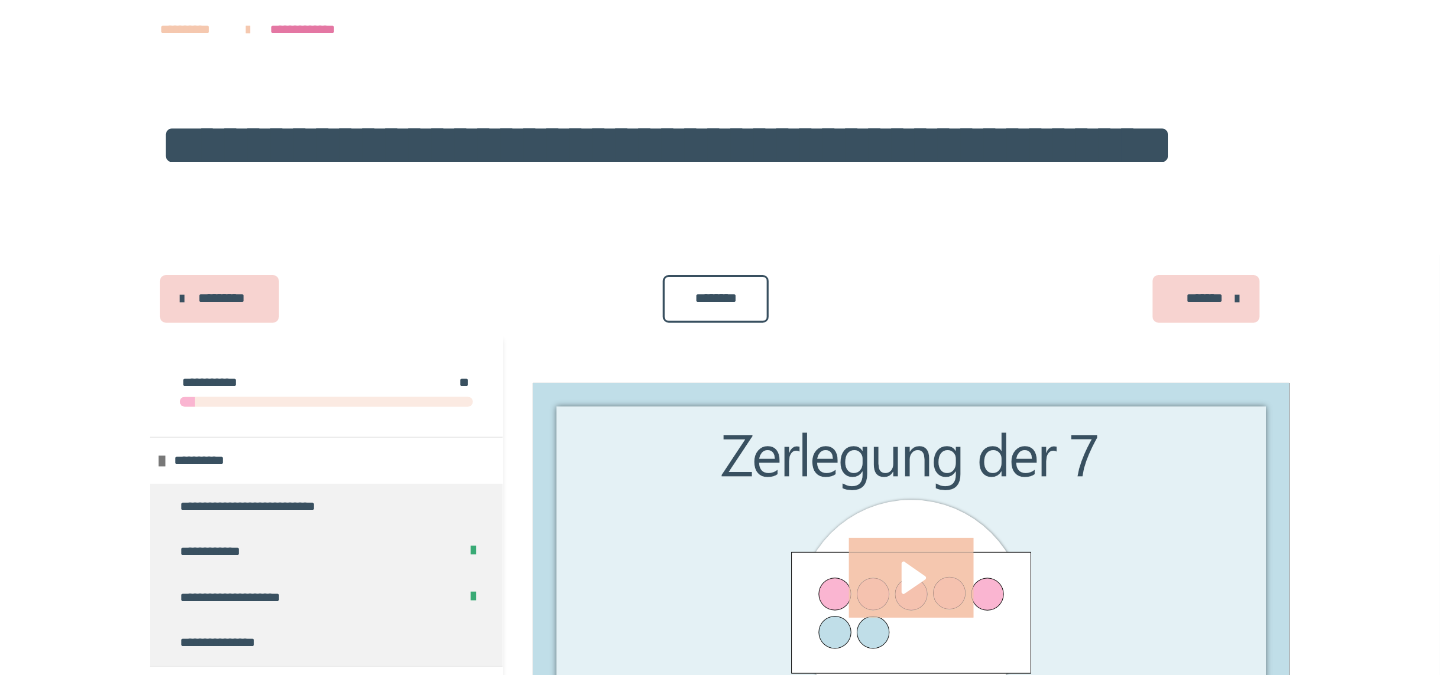 scroll, scrollTop: 166, scrollLeft: 0, axis: vertical 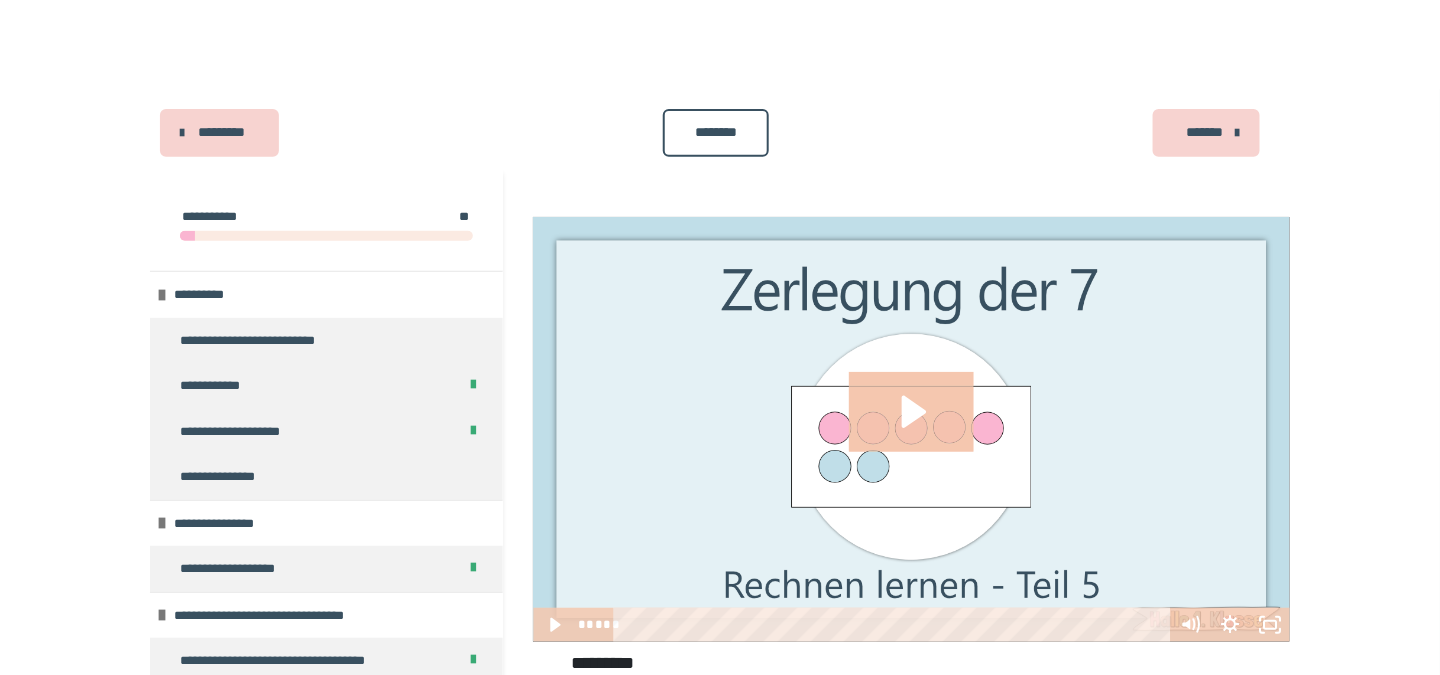 click on "******" at bounding box center [931, 875] 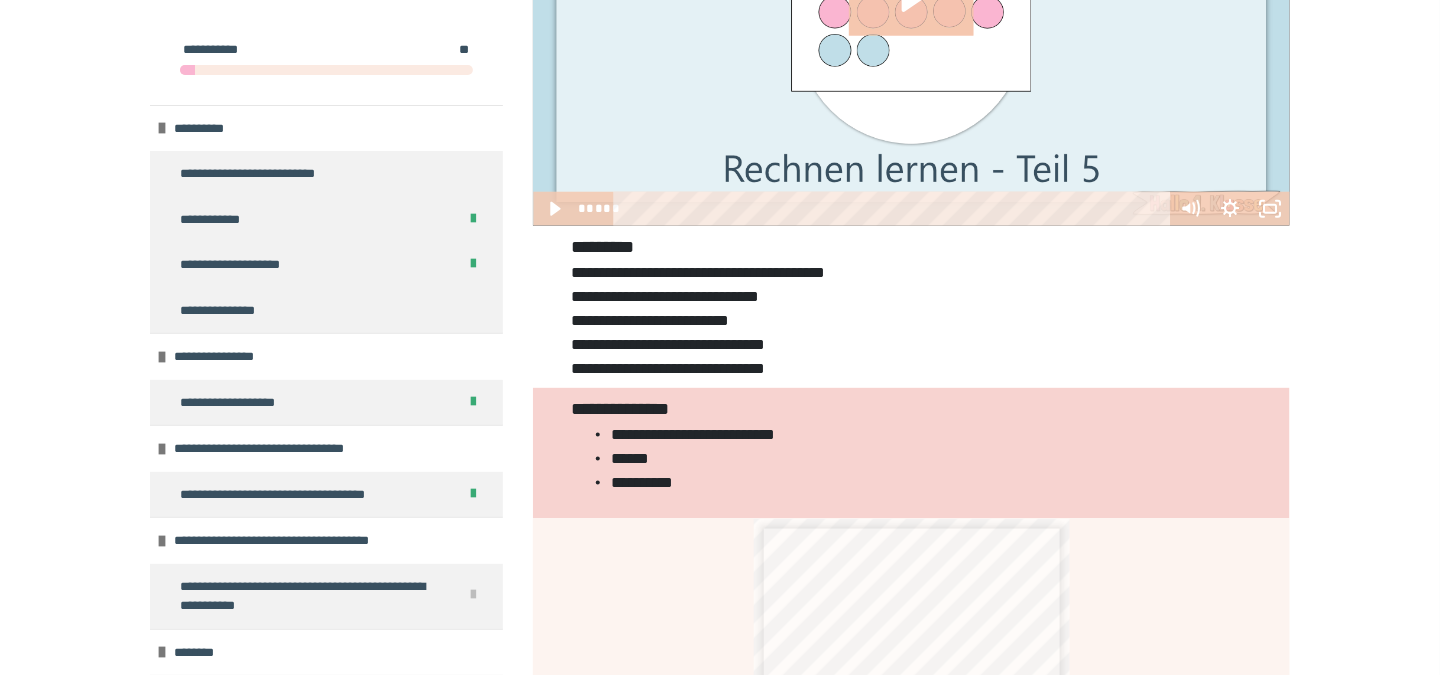 drag, startPoint x: 685, startPoint y: 609, endPoint x: 1233, endPoint y: 549, distance: 551.2749 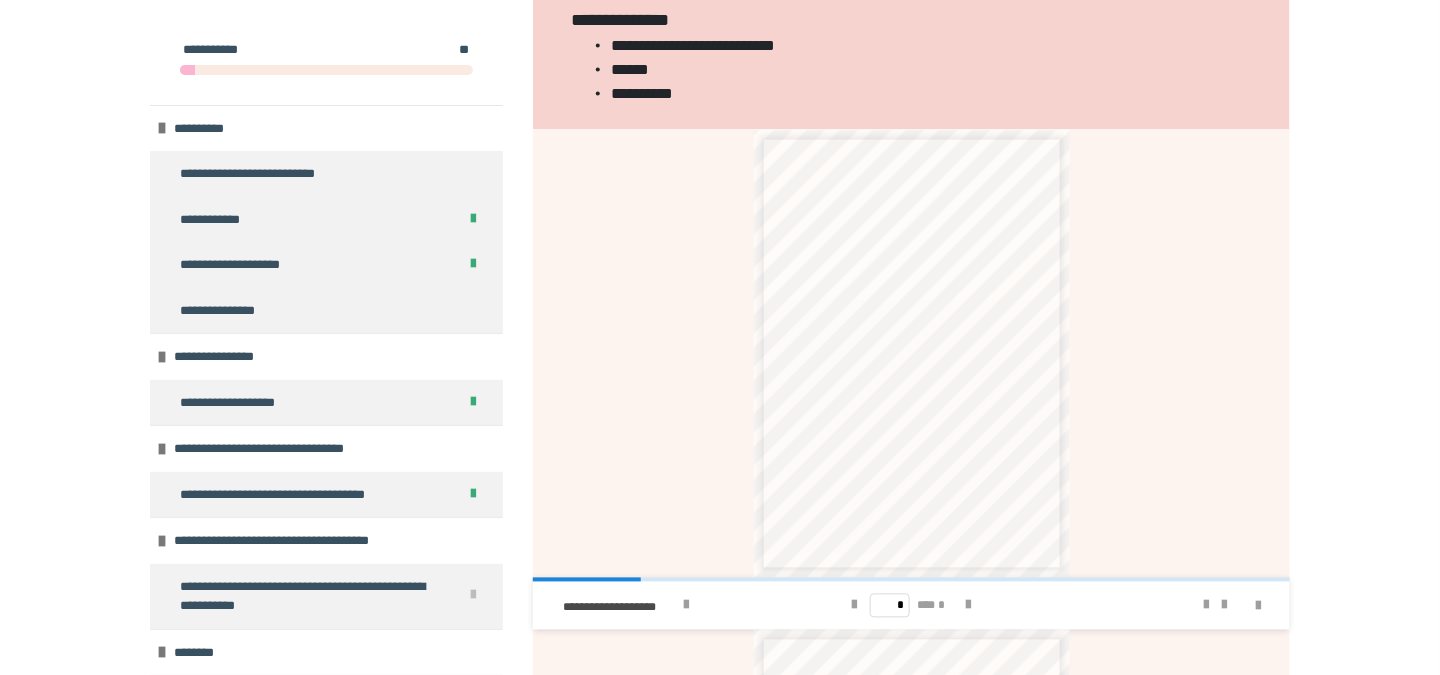 scroll, scrollTop: 972, scrollLeft: 0, axis: vertical 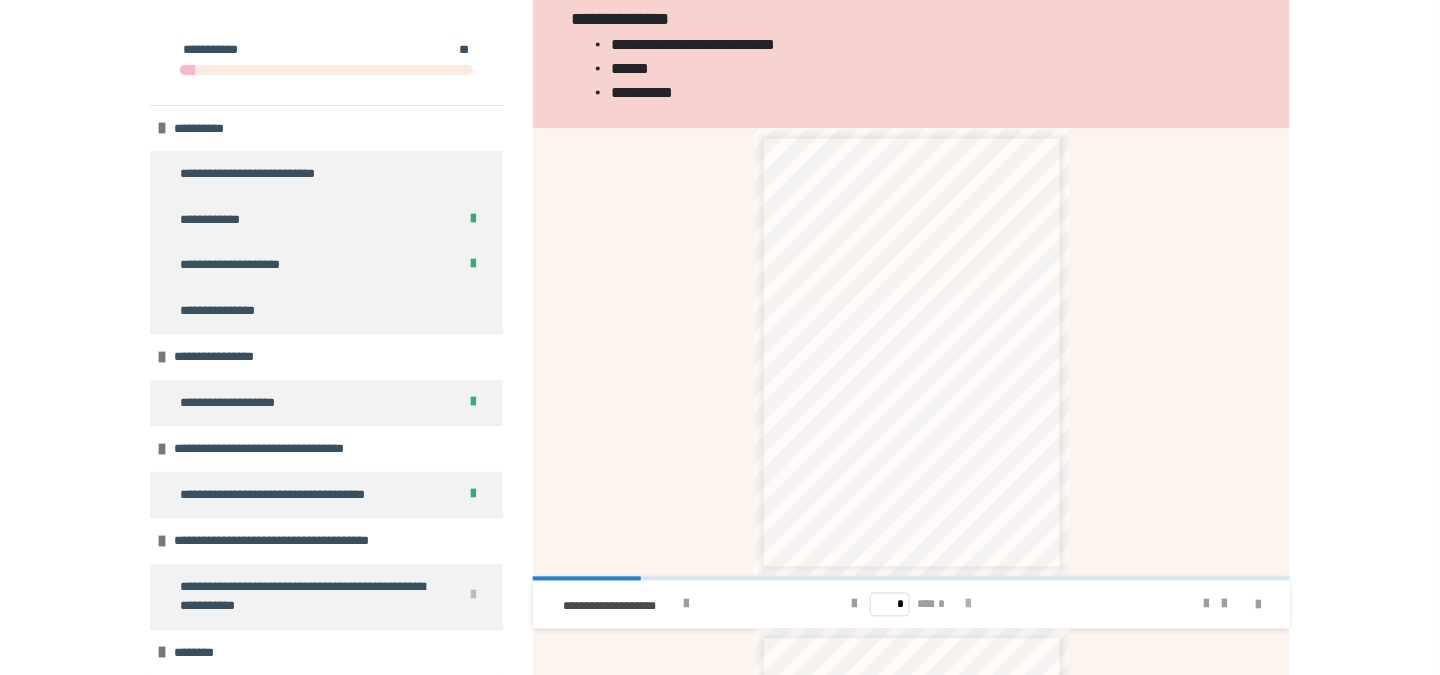 click at bounding box center (969, 605) 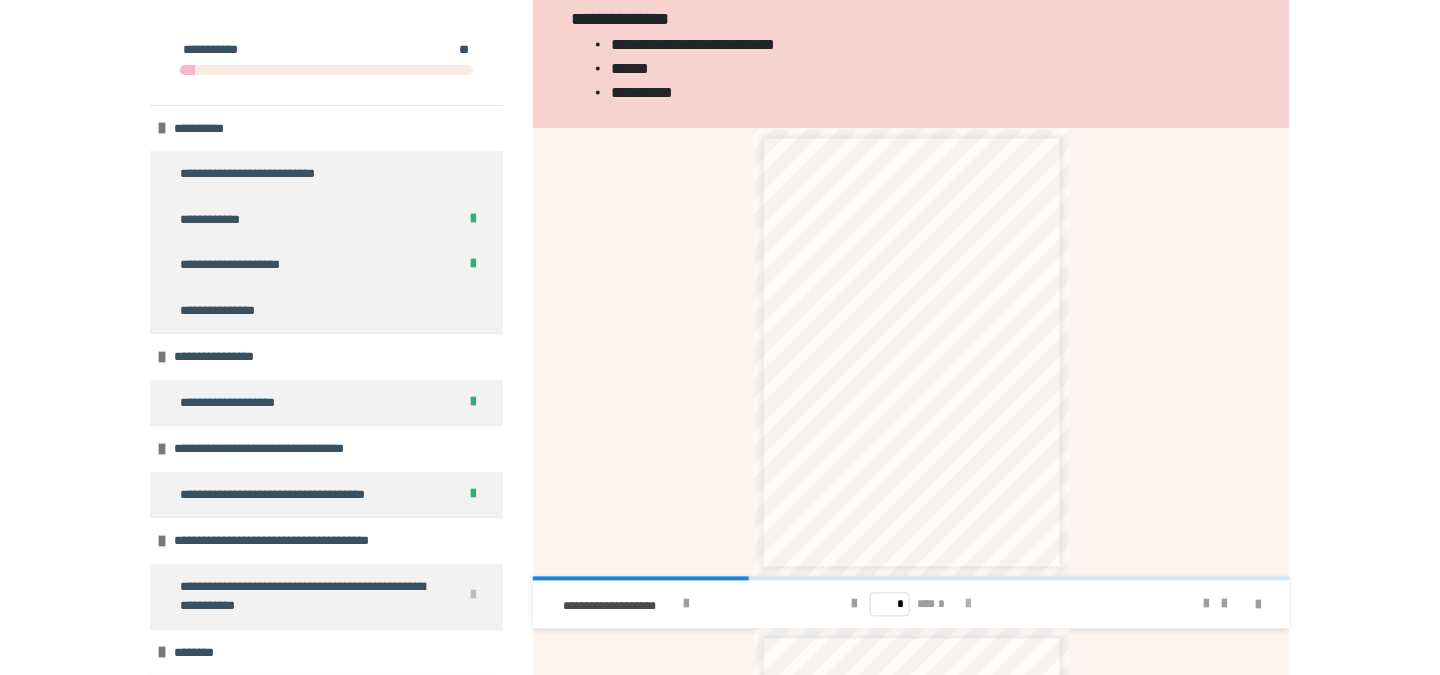 click at bounding box center (969, 605) 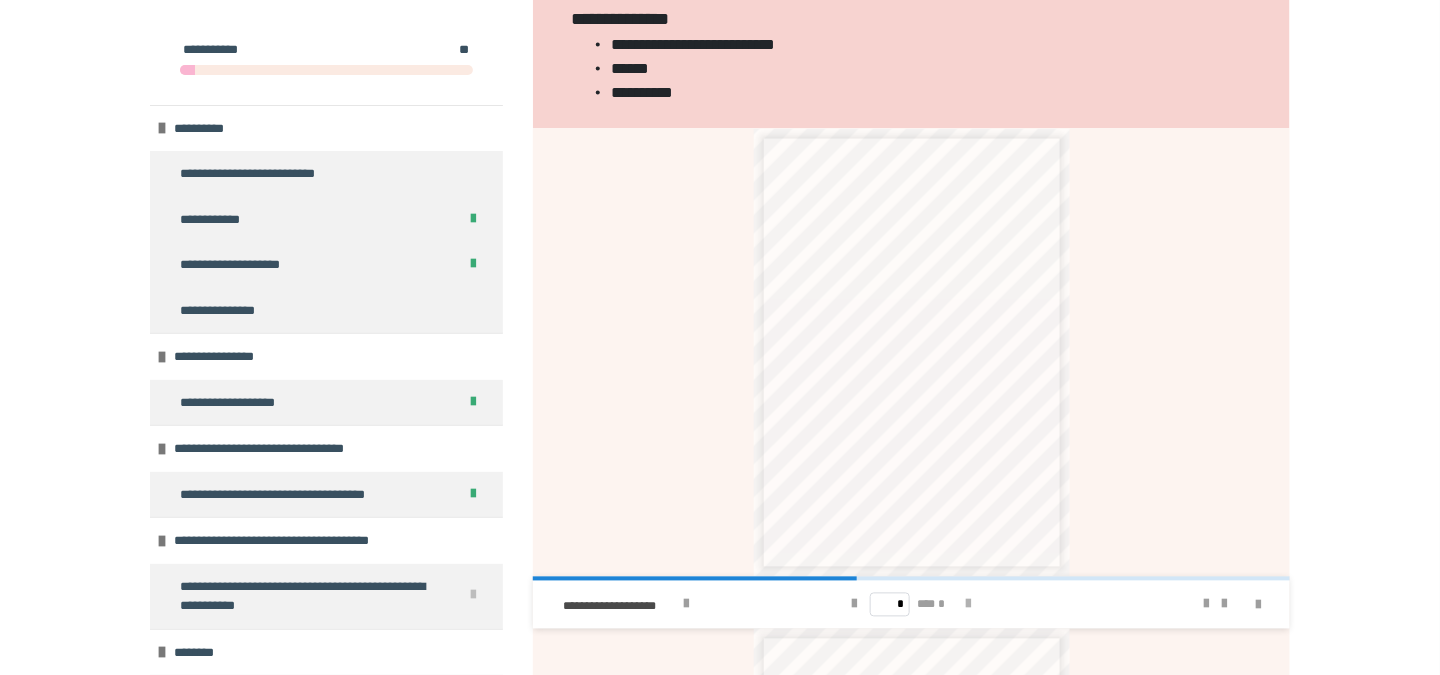click at bounding box center [969, 605] 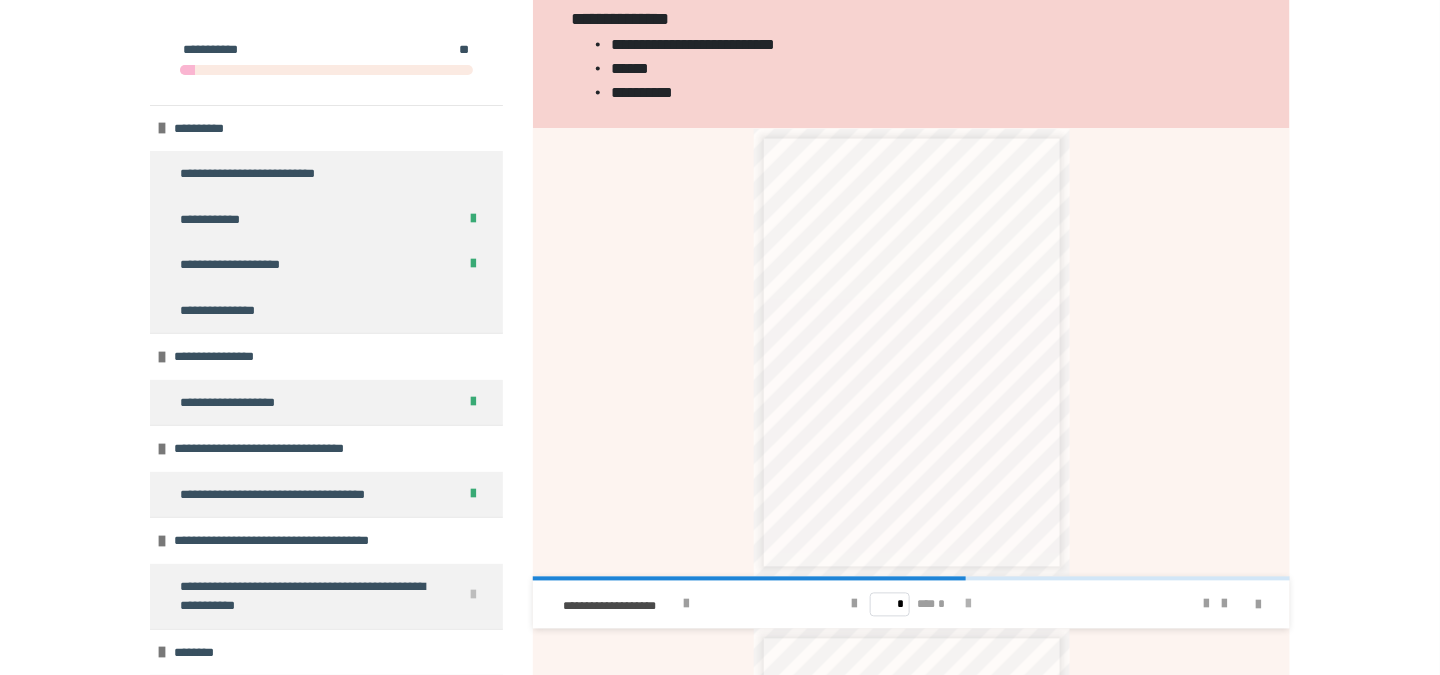 click at bounding box center [969, 605] 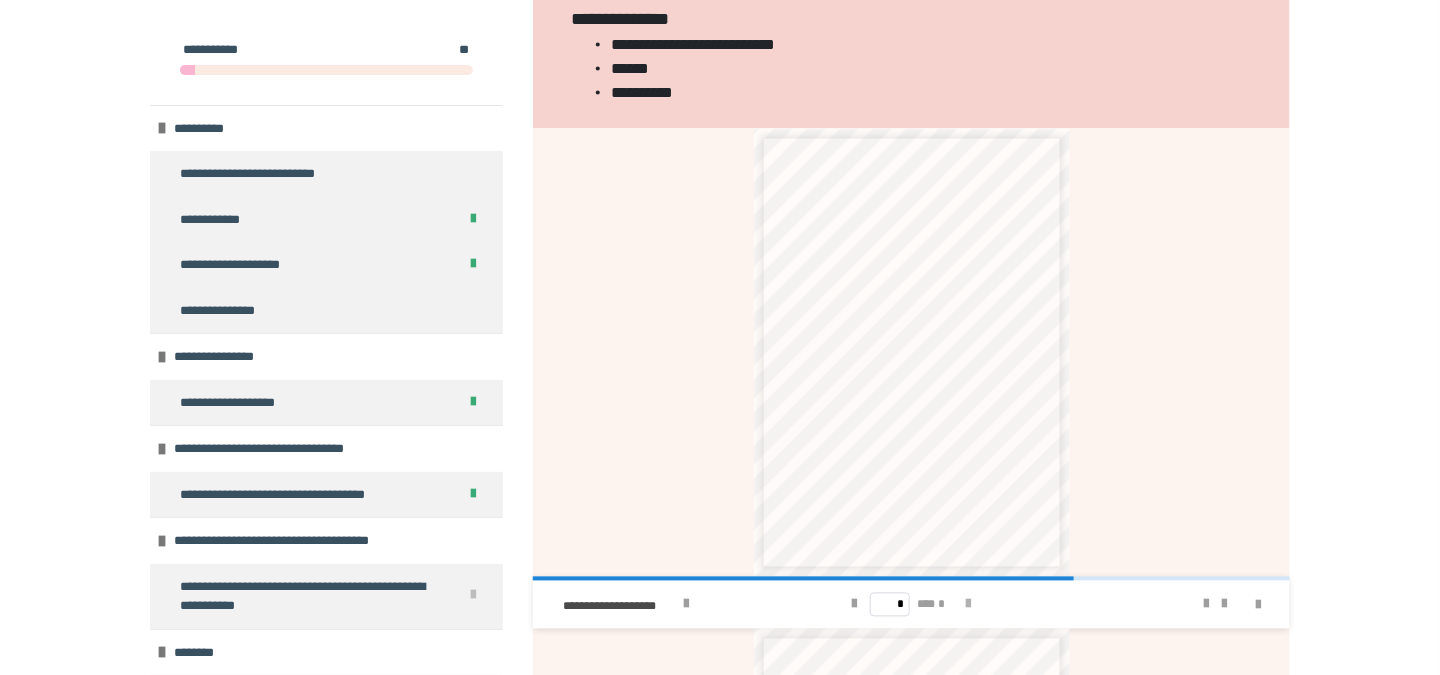 click at bounding box center [969, 605] 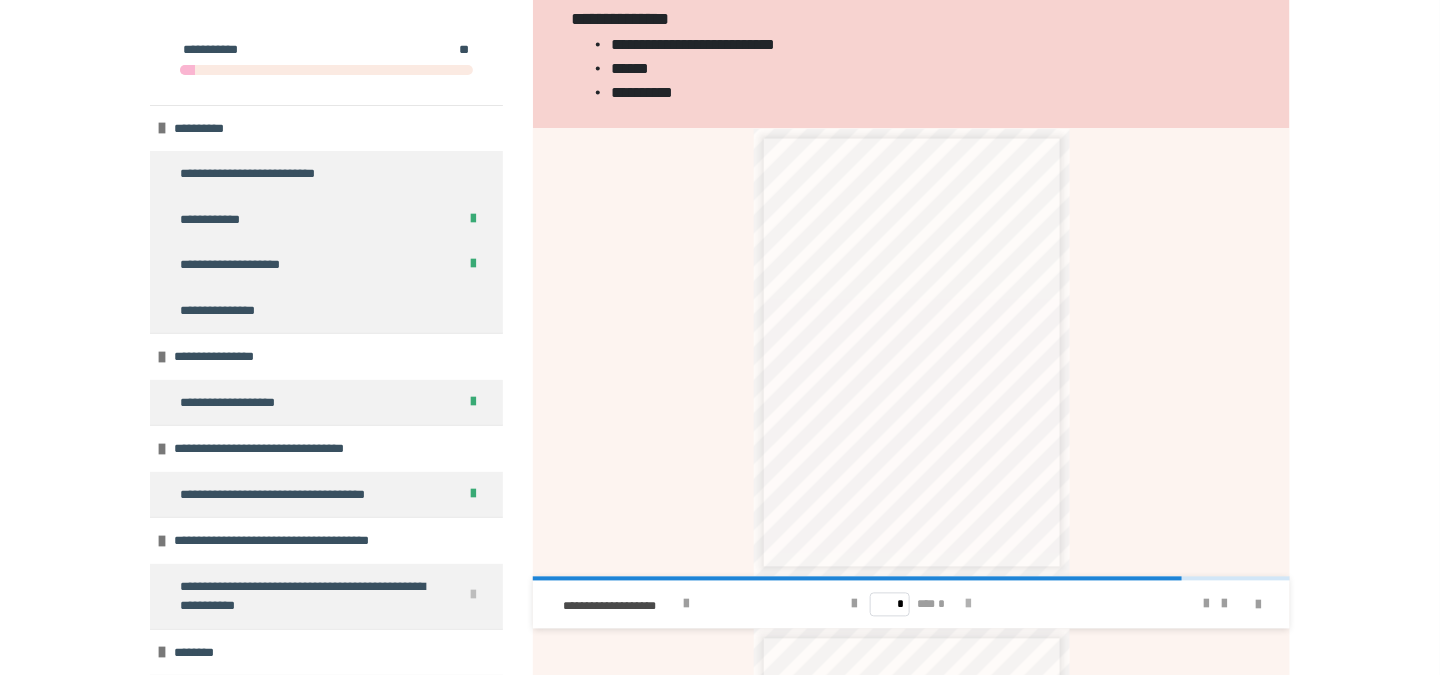 click at bounding box center [969, 605] 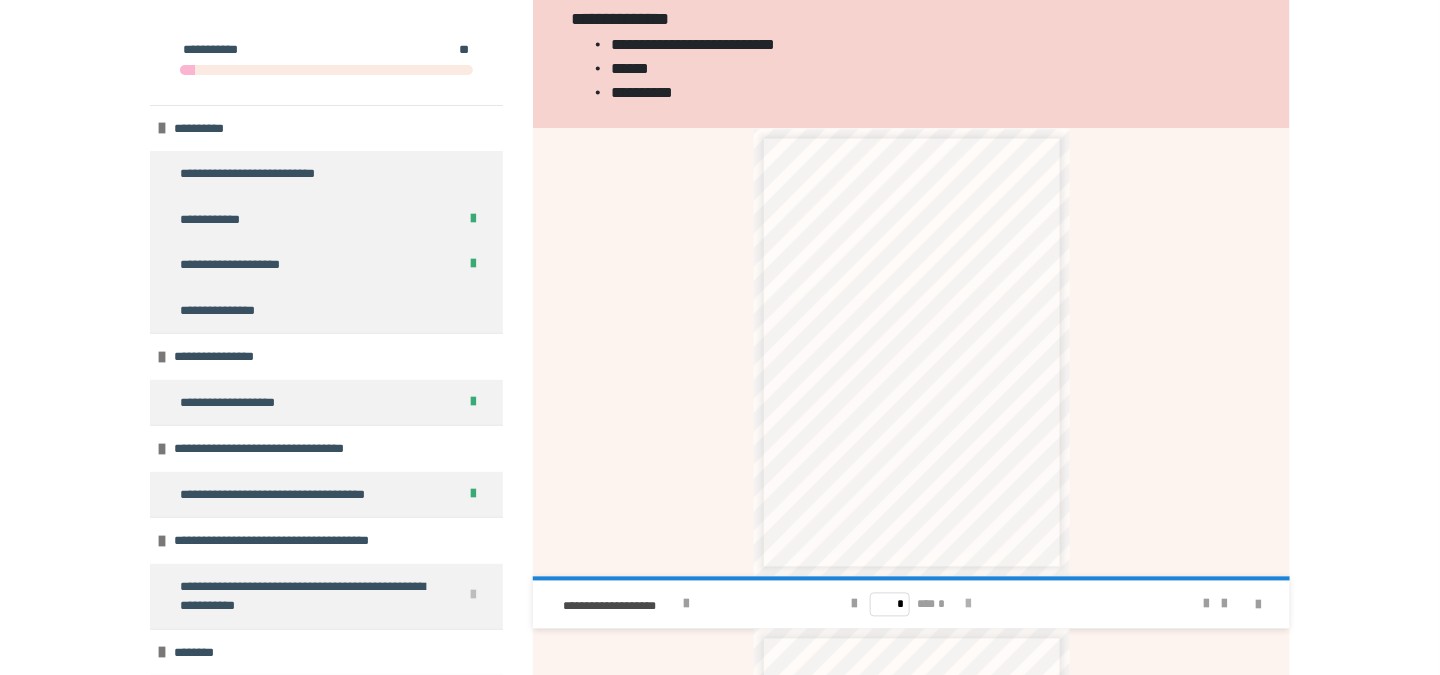 click on "* *** *" at bounding box center [911, 605] 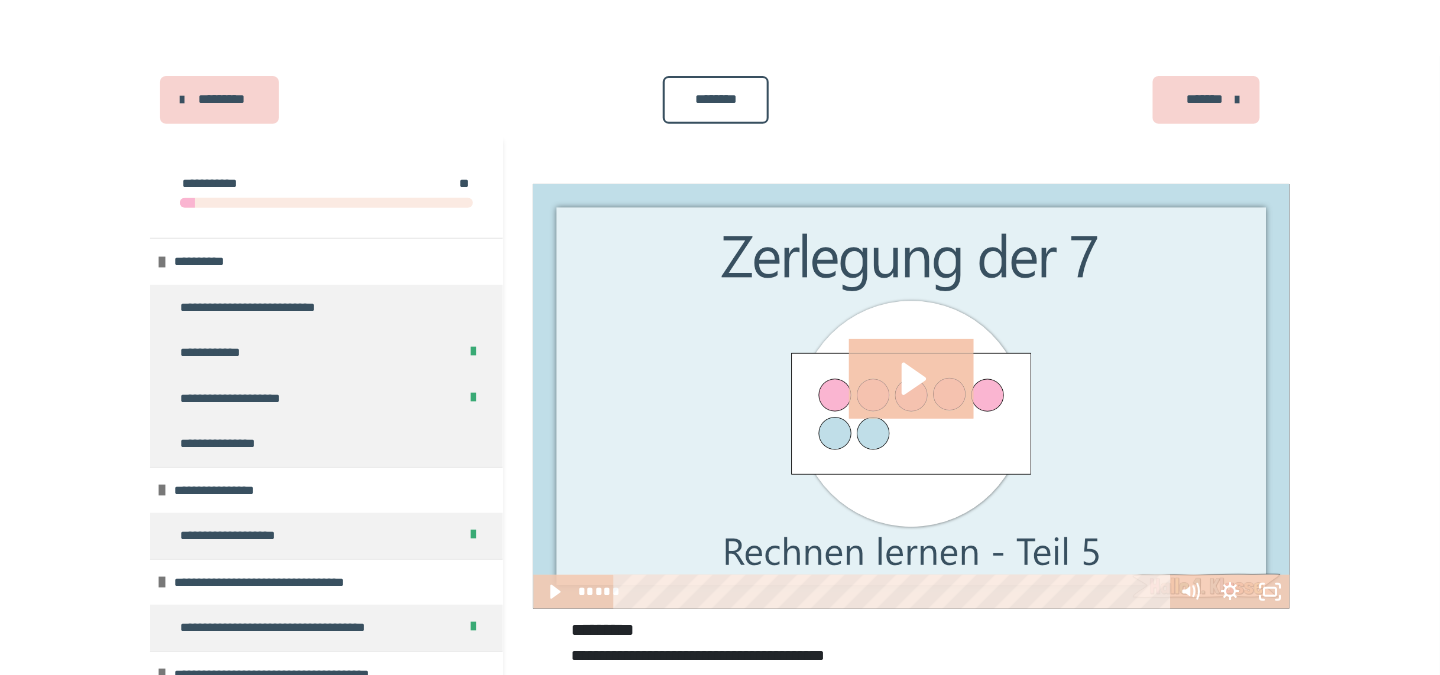 scroll, scrollTop: 306, scrollLeft: 0, axis: vertical 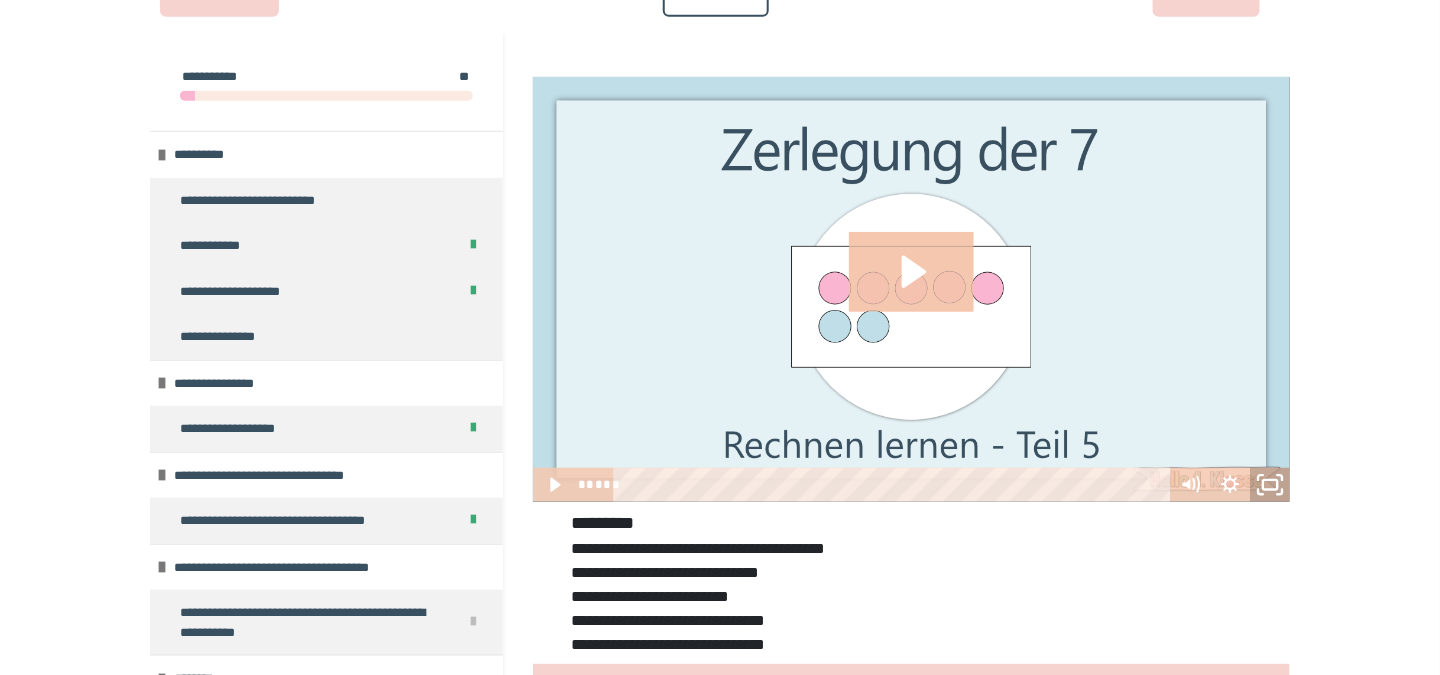 click 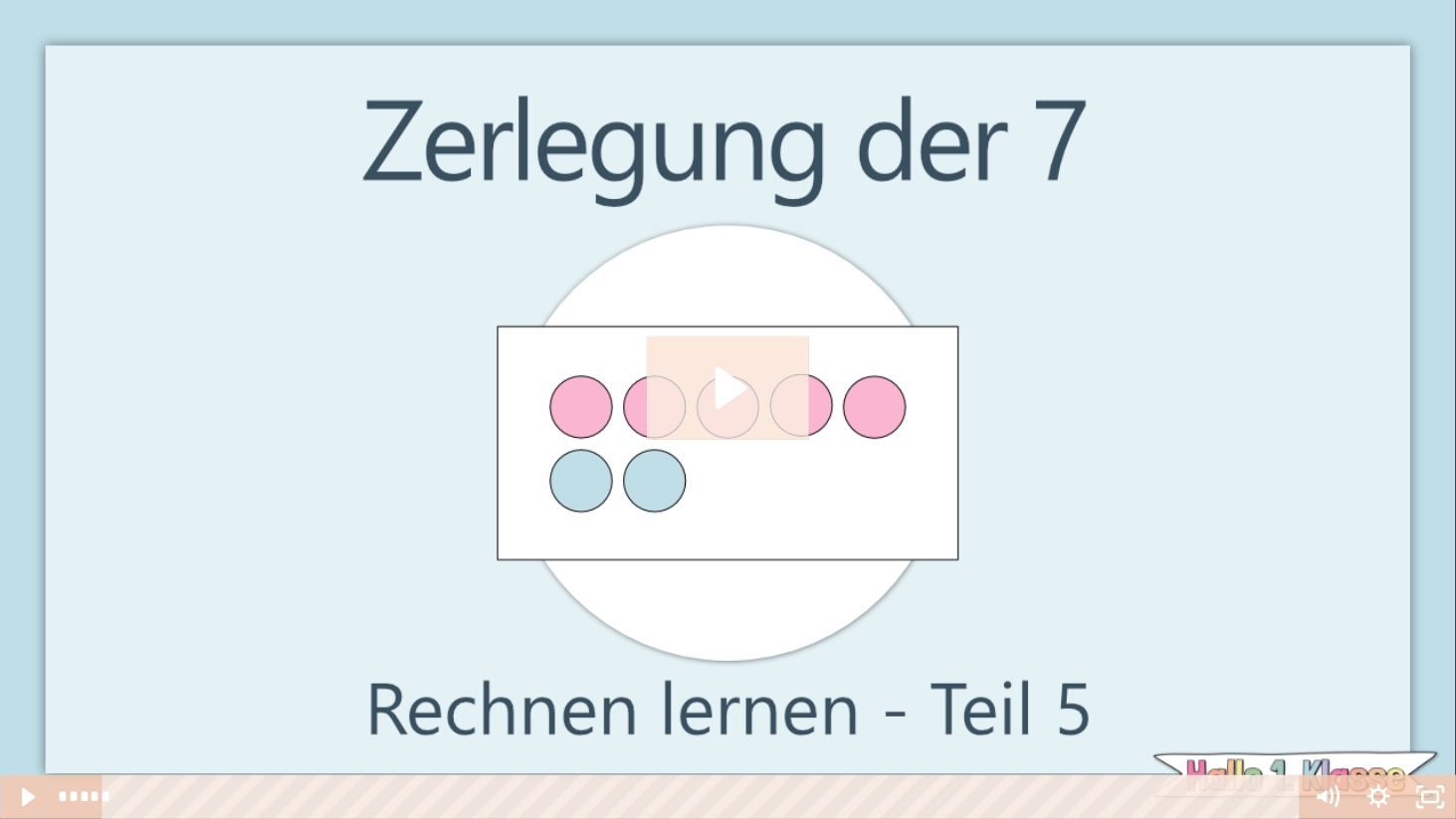 click 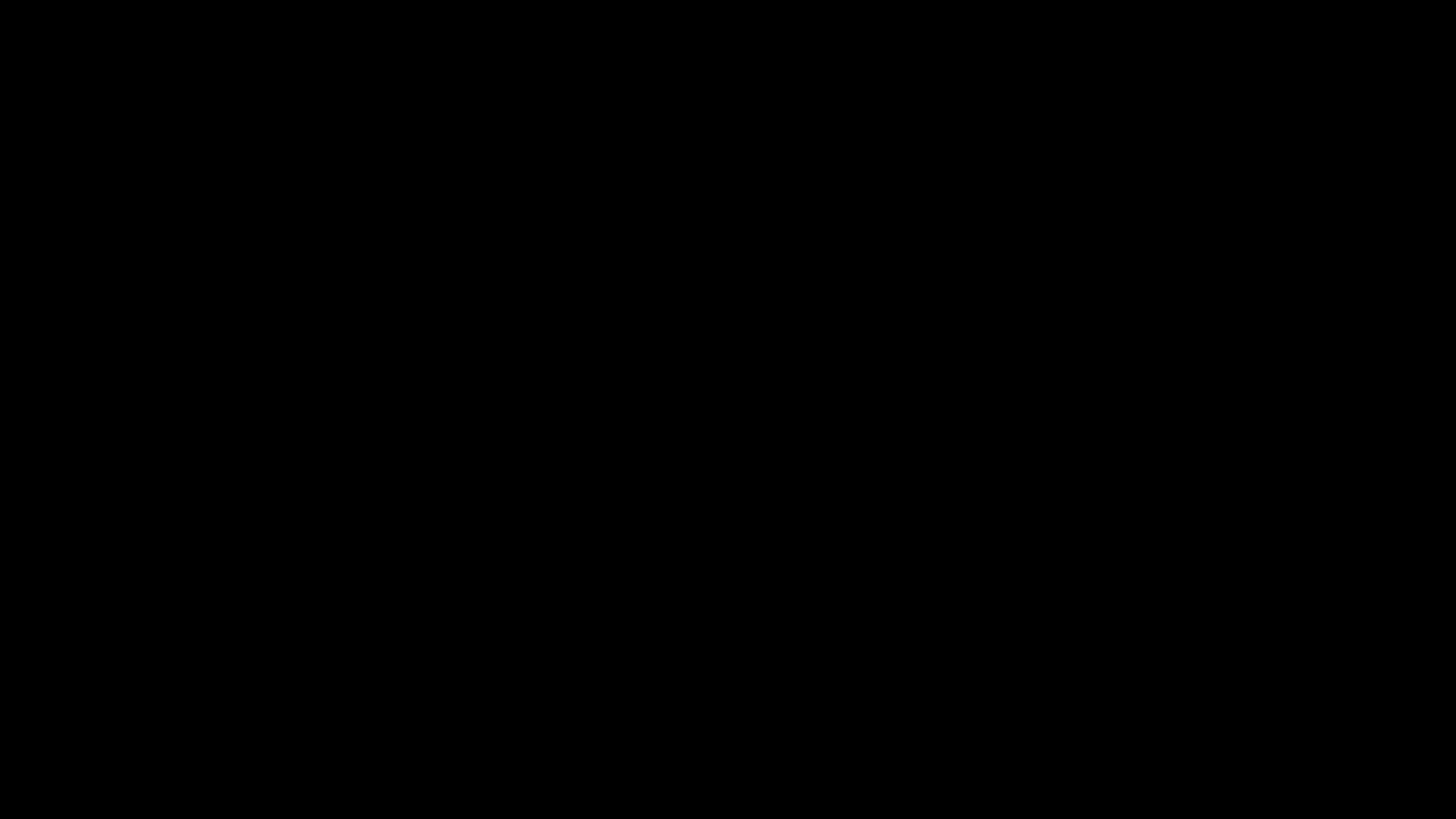 click at bounding box center (728, 409) 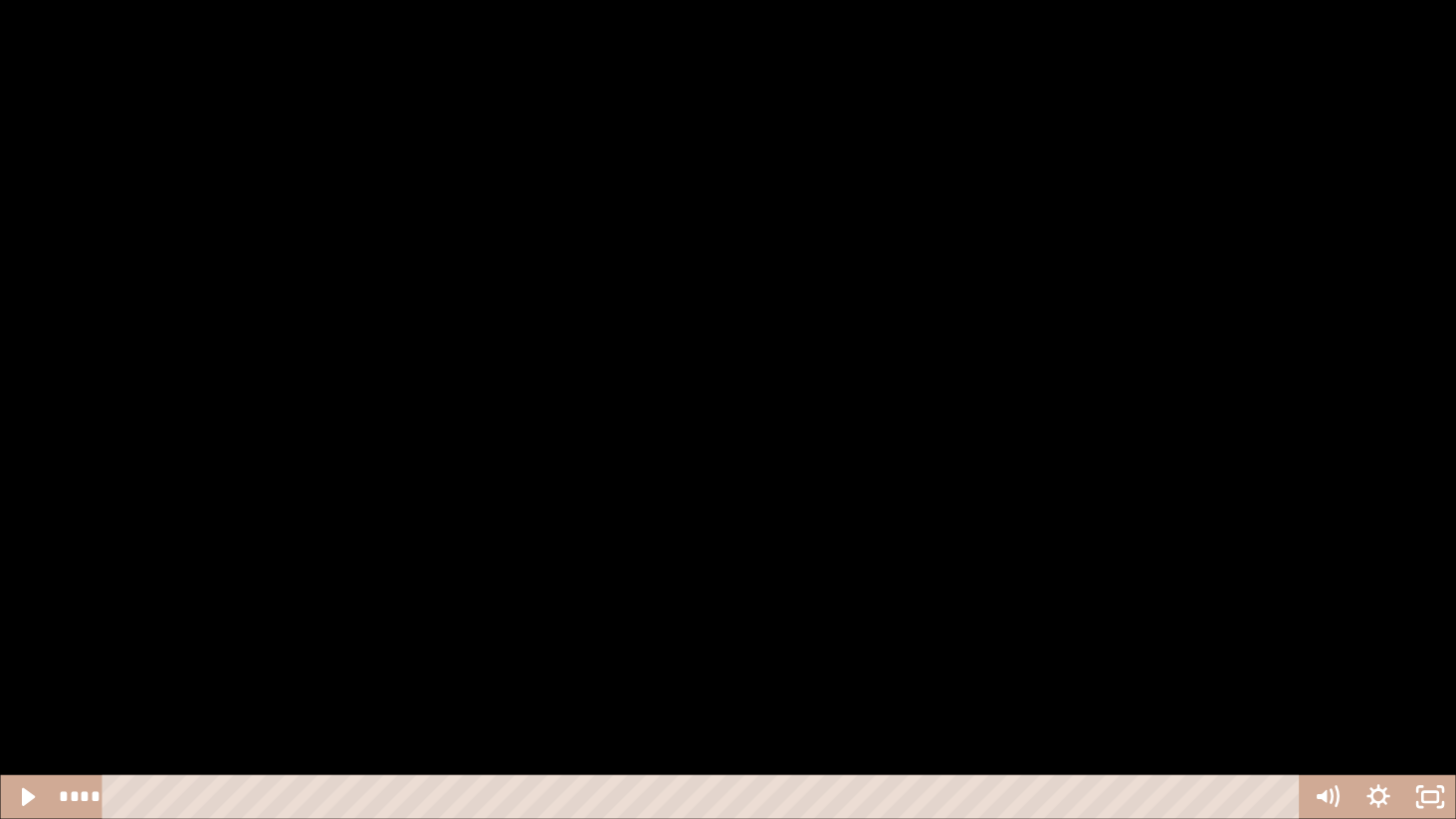 click at bounding box center (728, 409) 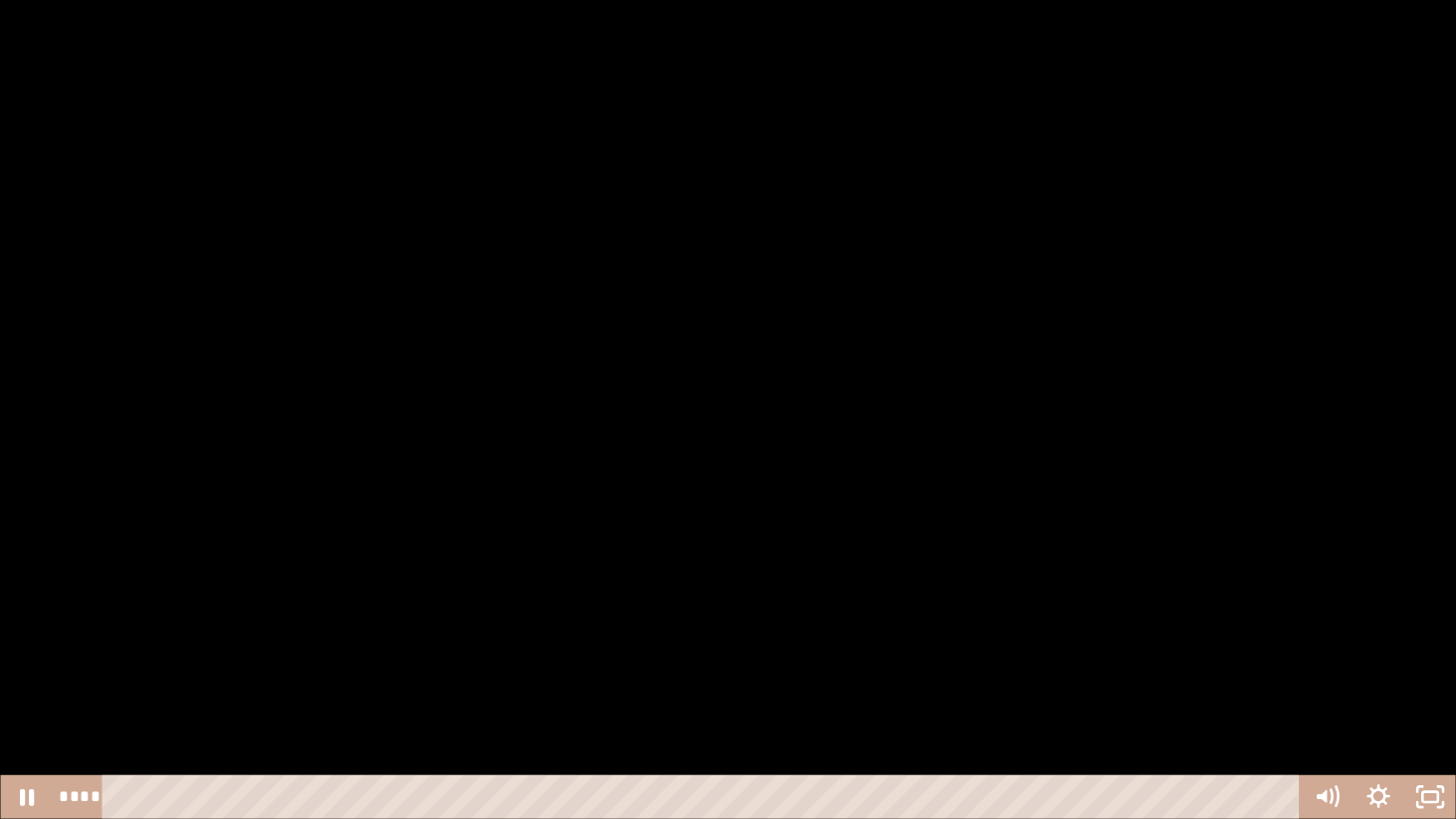 click at bounding box center (728, 409) 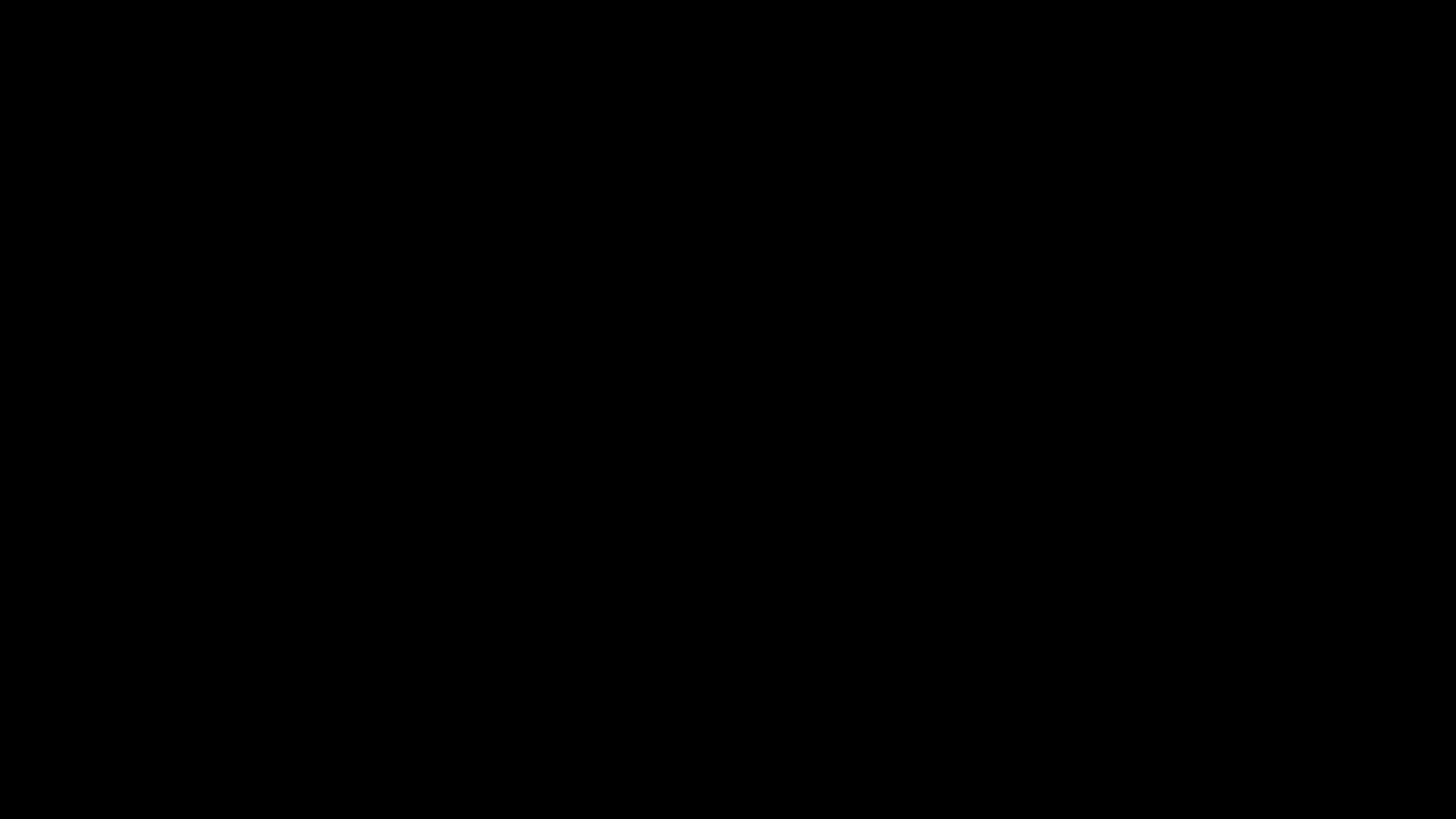 click at bounding box center (728, 409) 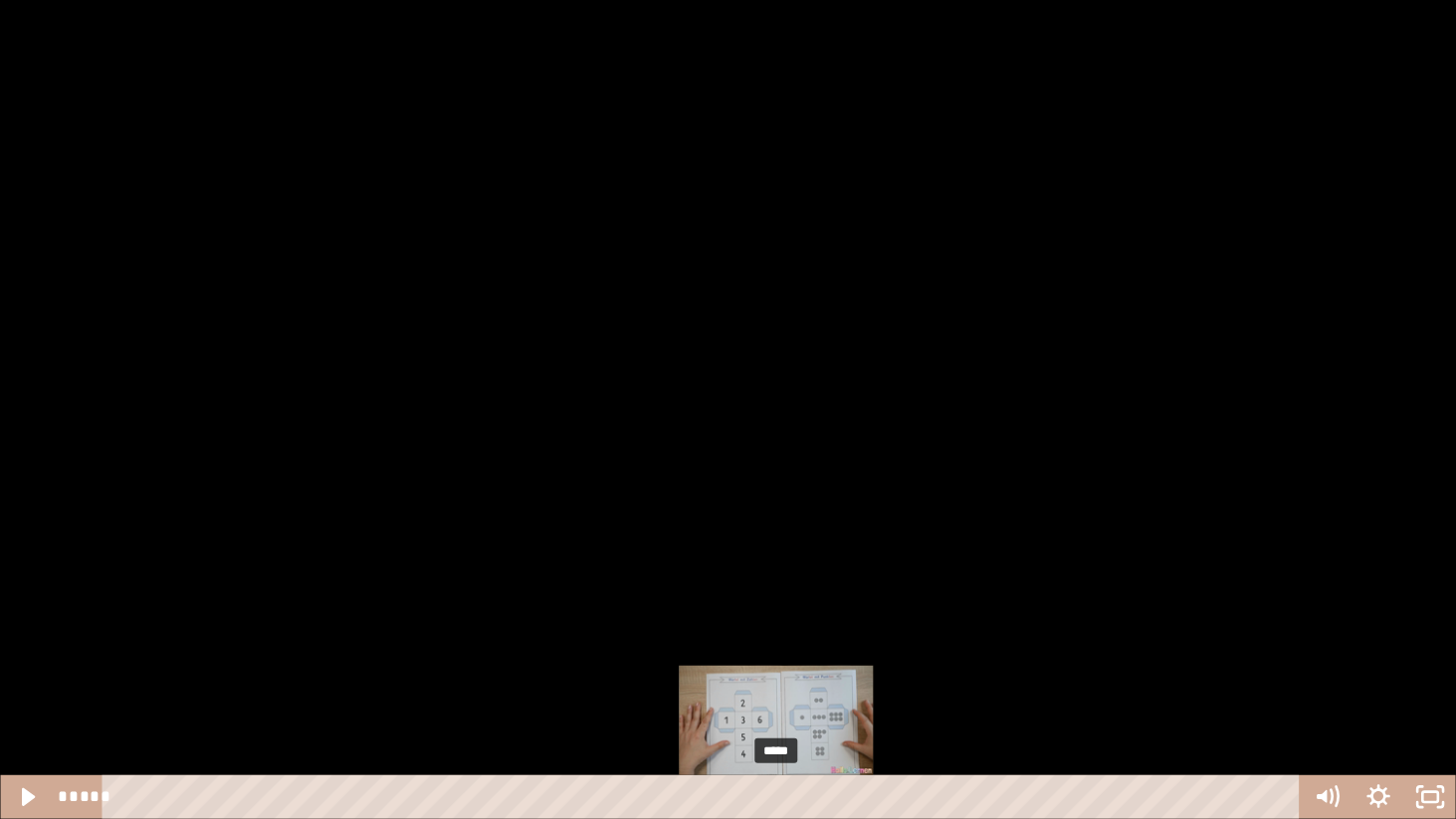 click on "*****" at bounding box center [705, 797] 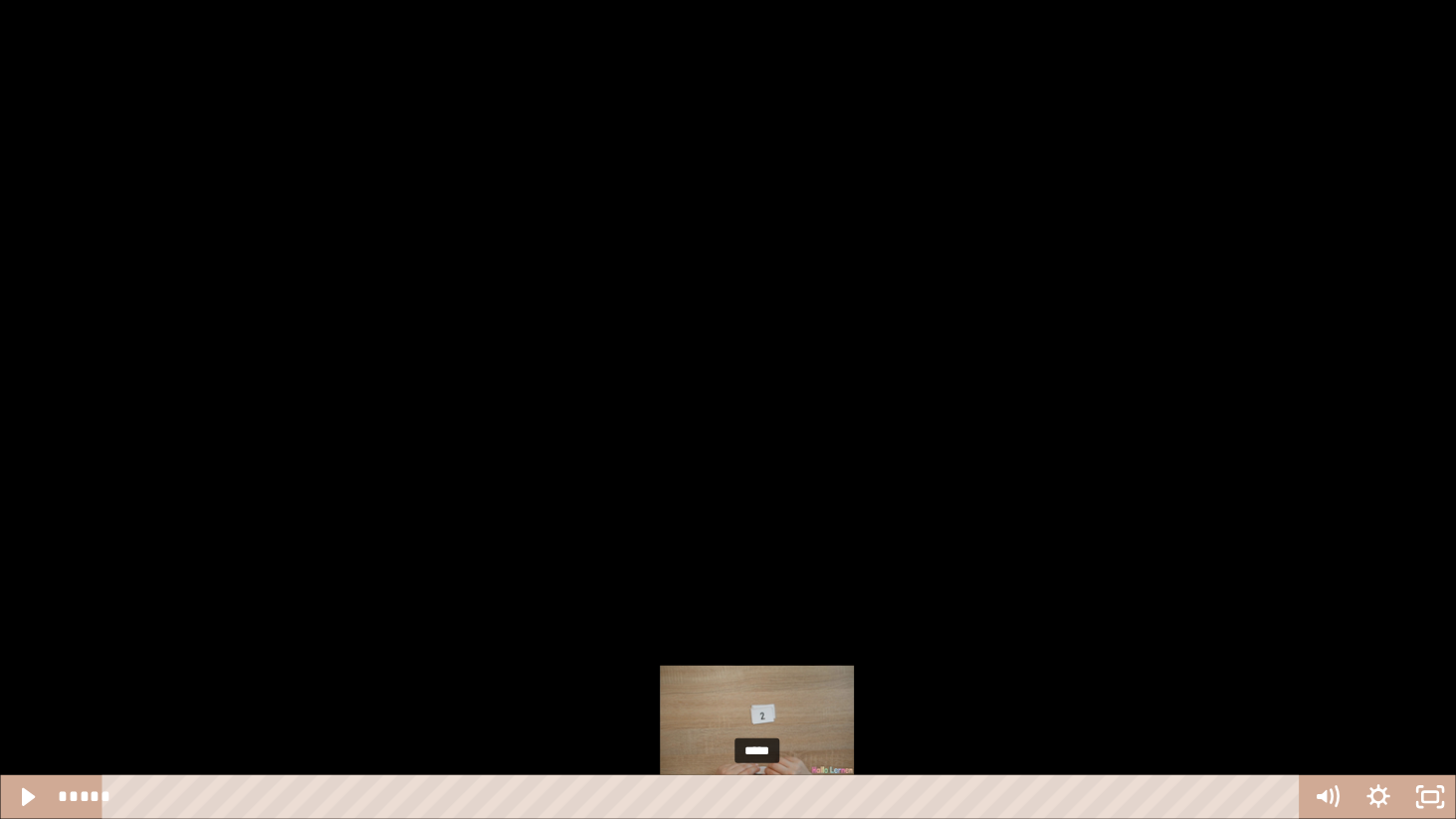 click on "*****" at bounding box center (705, 797) 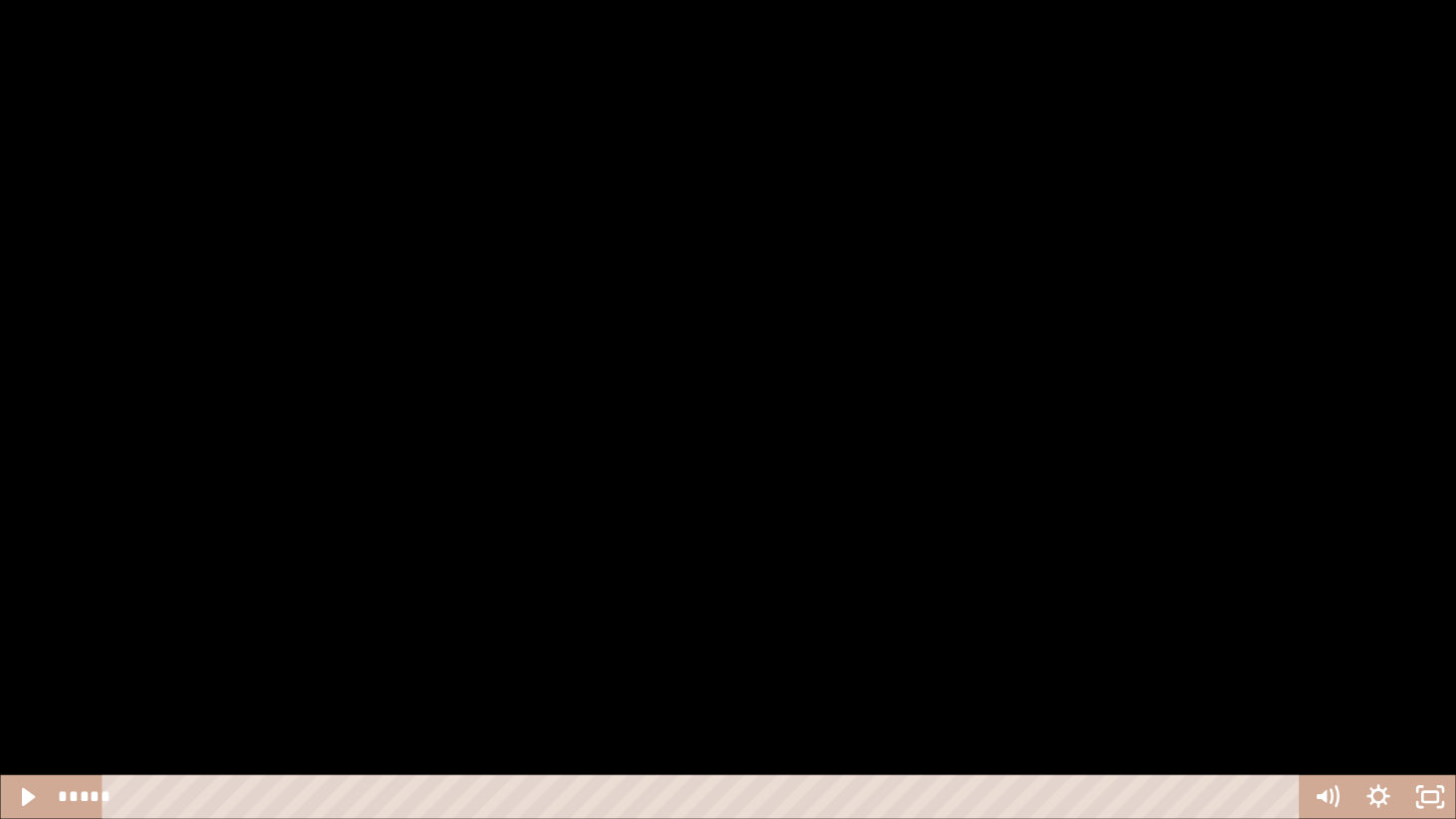 click at bounding box center (728, 409) 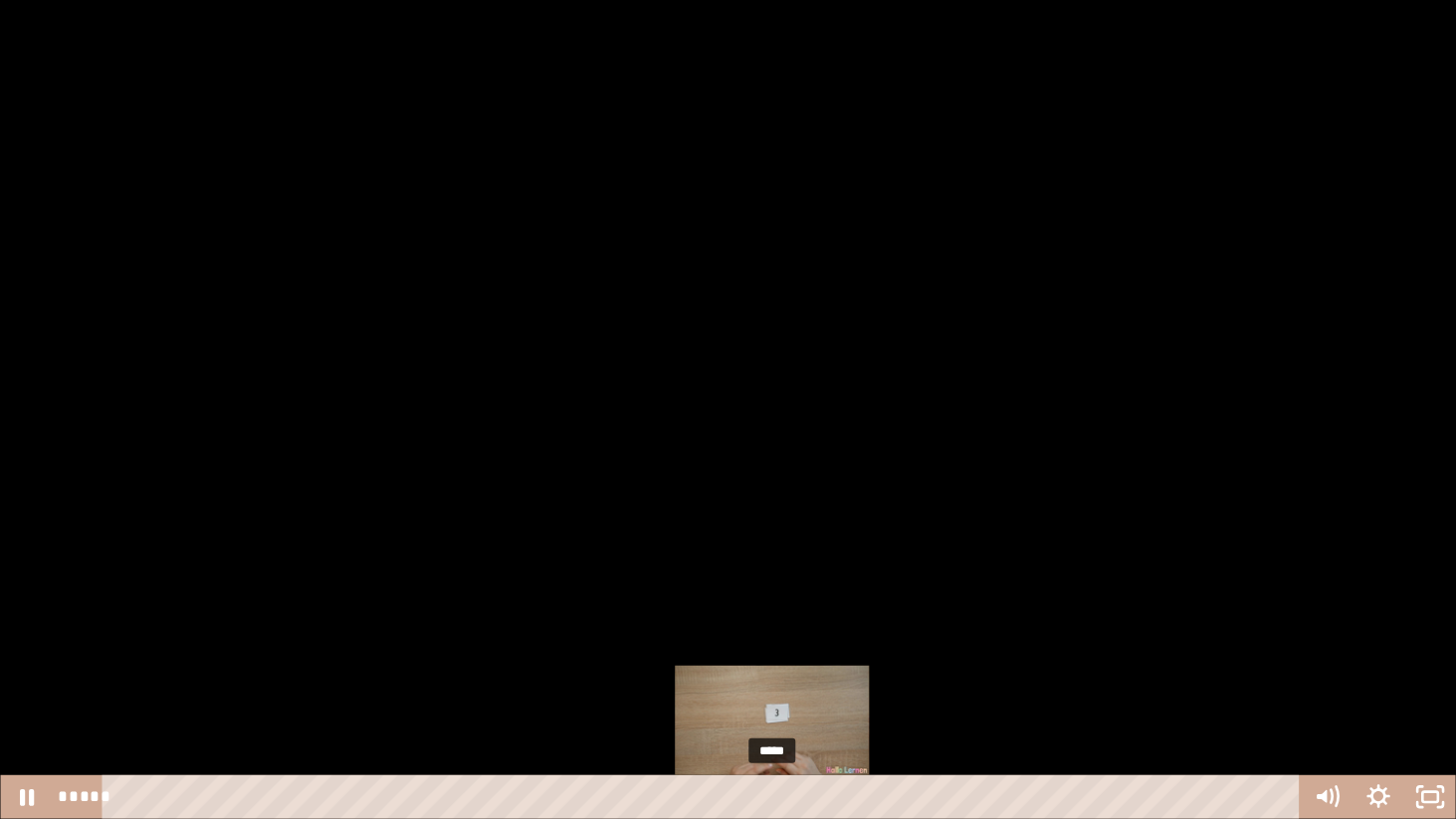 click on "*****" at bounding box center (705, 797) 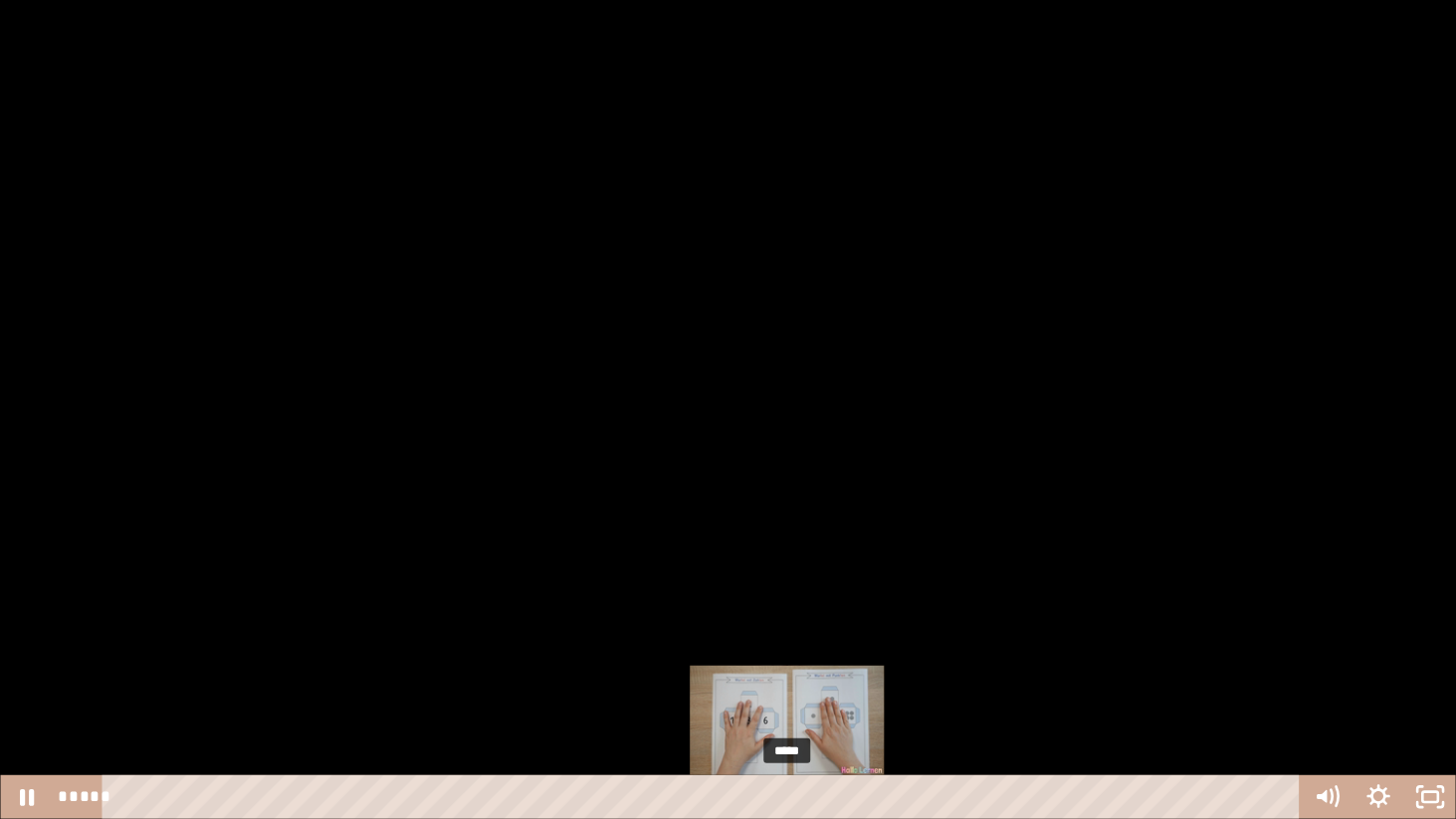 click on "*****" at bounding box center (705, 797) 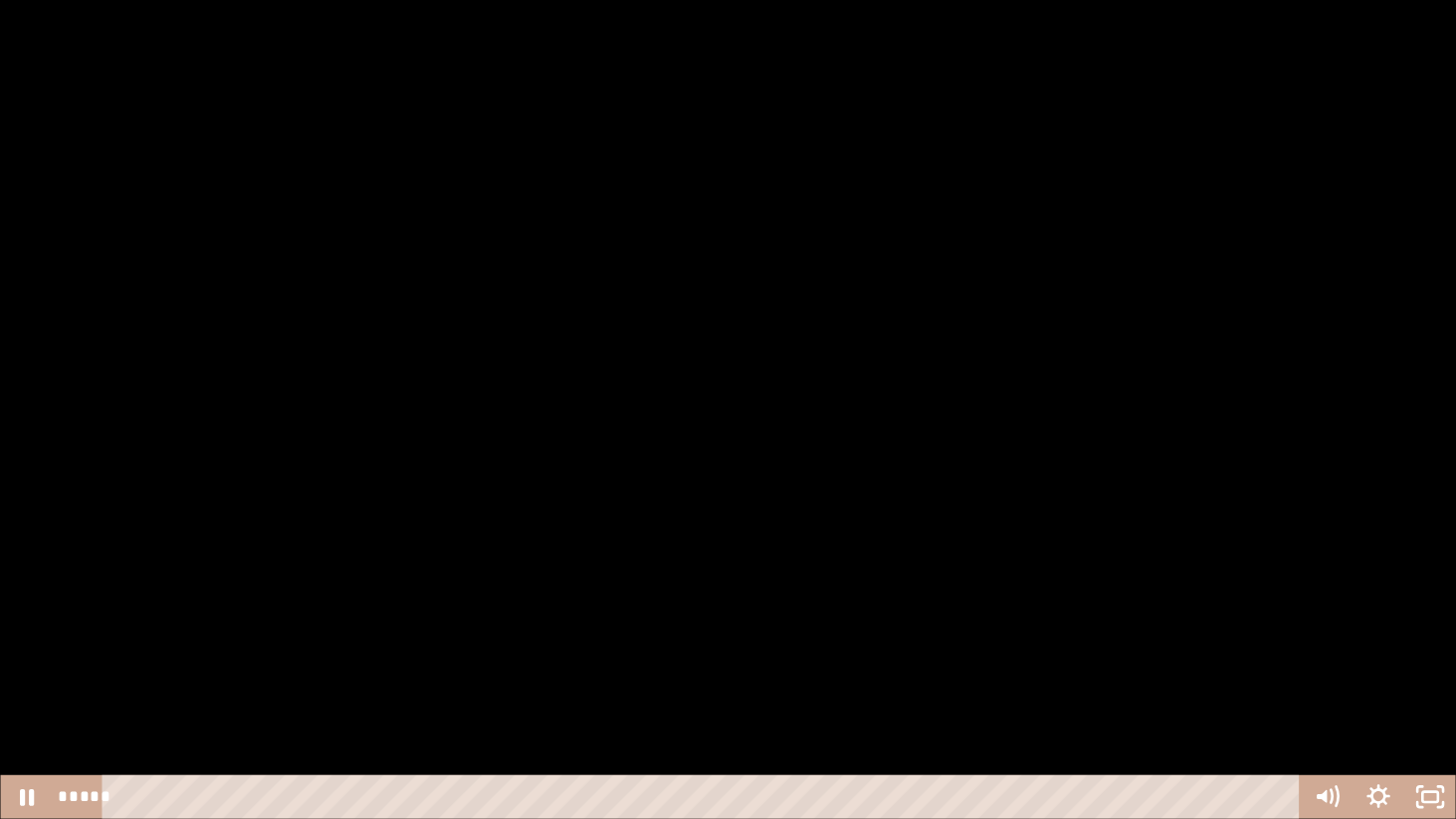 click at bounding box center [728, 409] 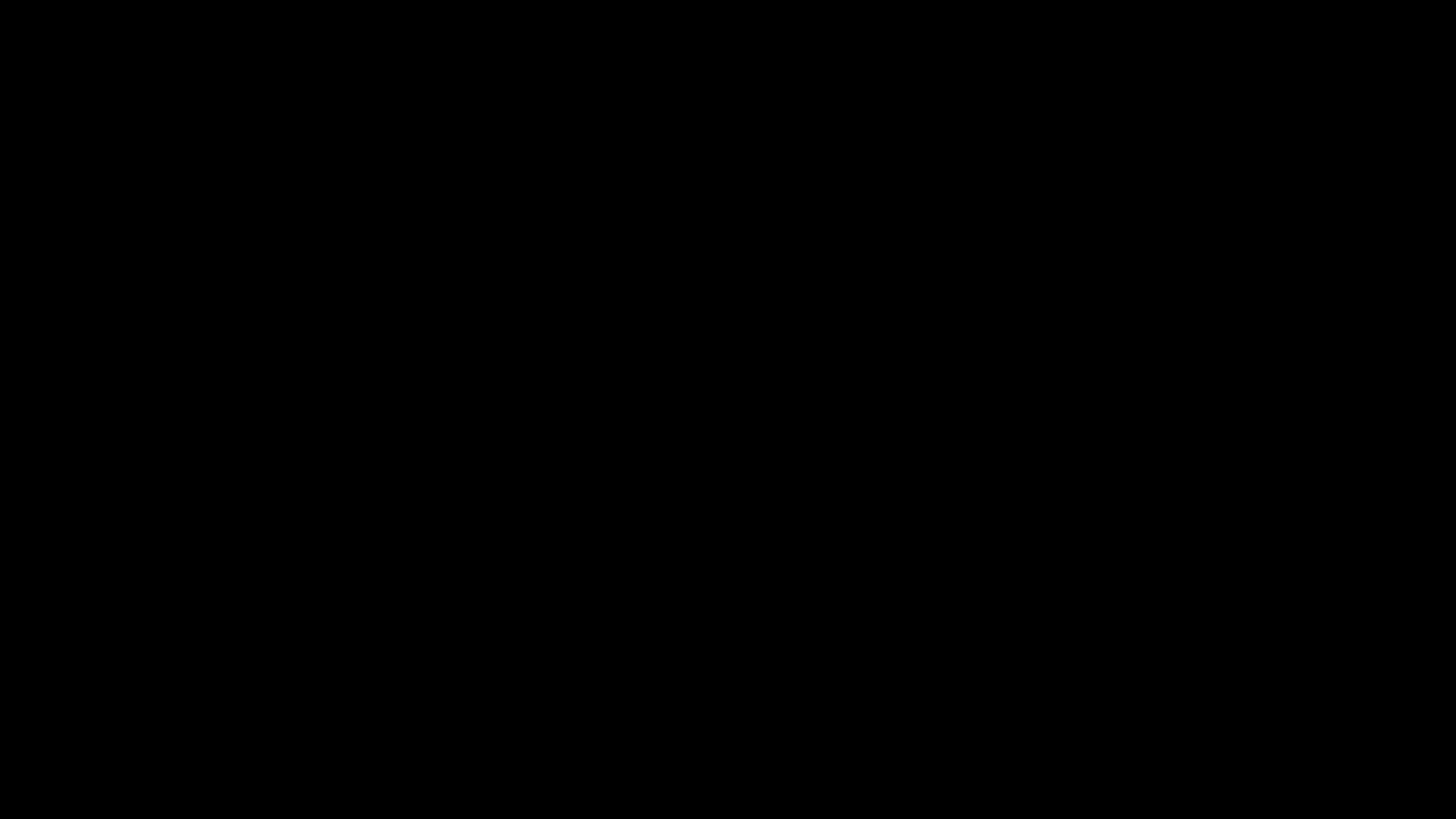 click at bounding box center (728, 409) 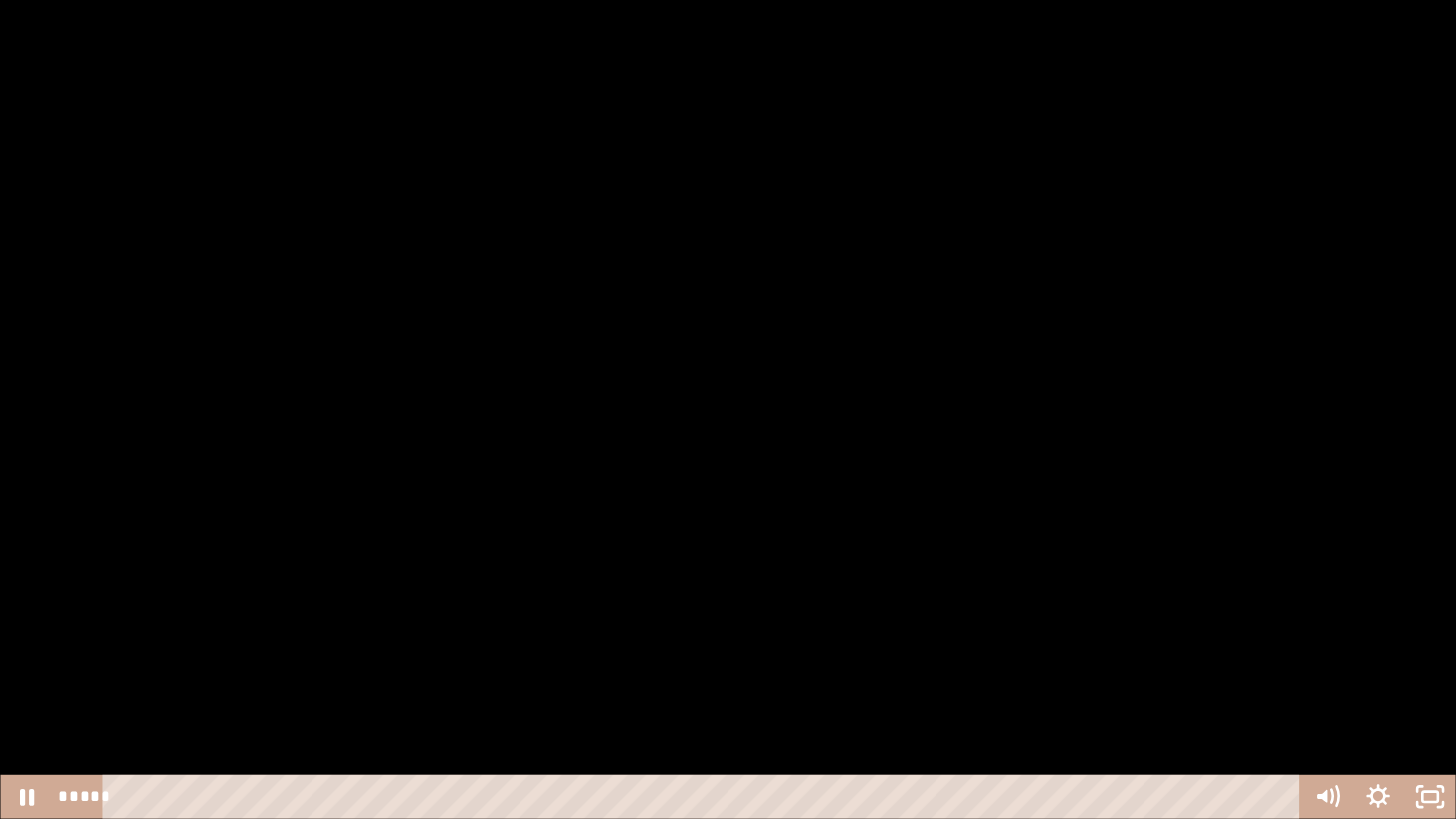 click at bounding box center (728, 409) 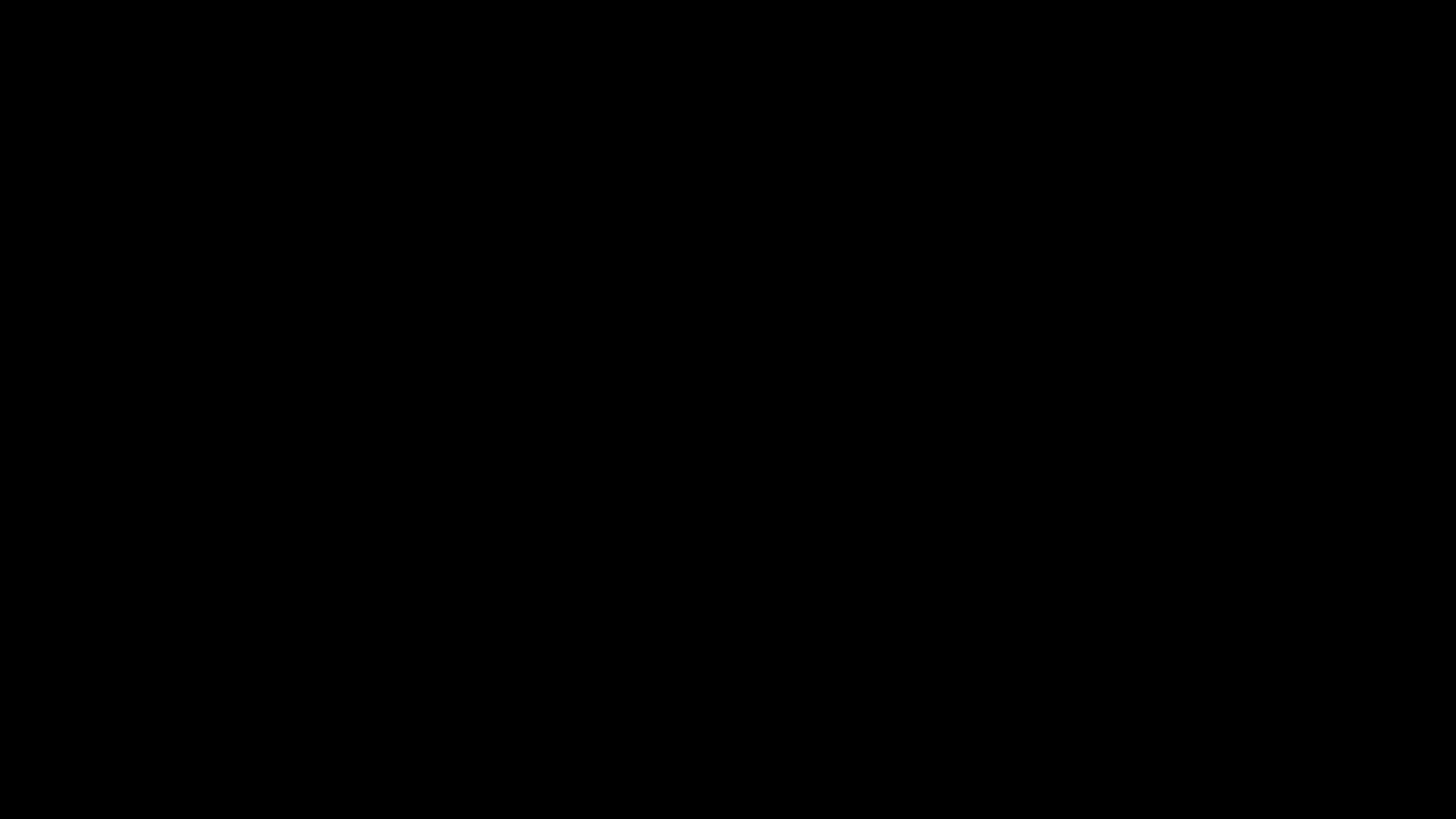 click at bounding box center [728, 409] 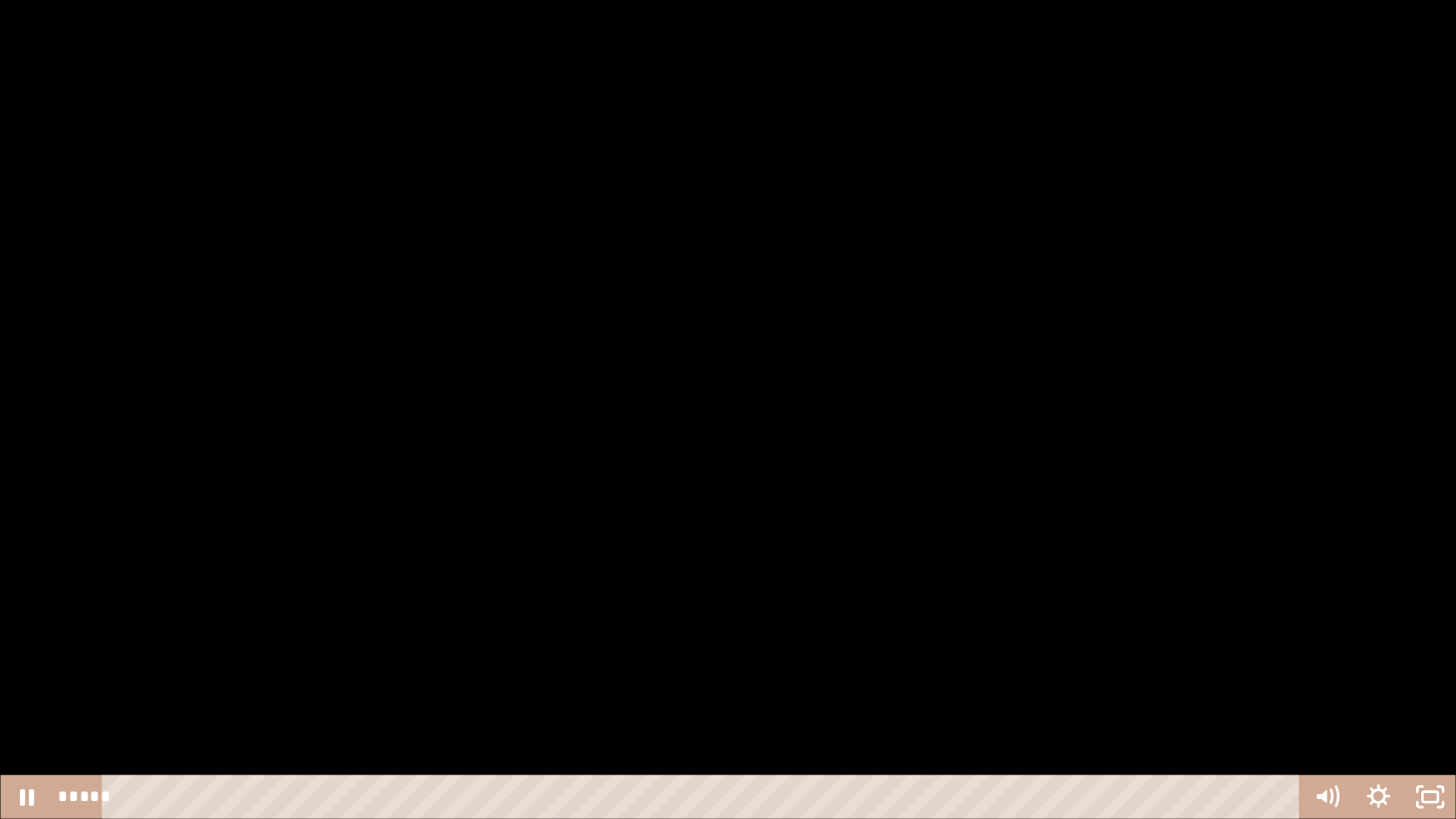 click at bounding box center (728, 409) 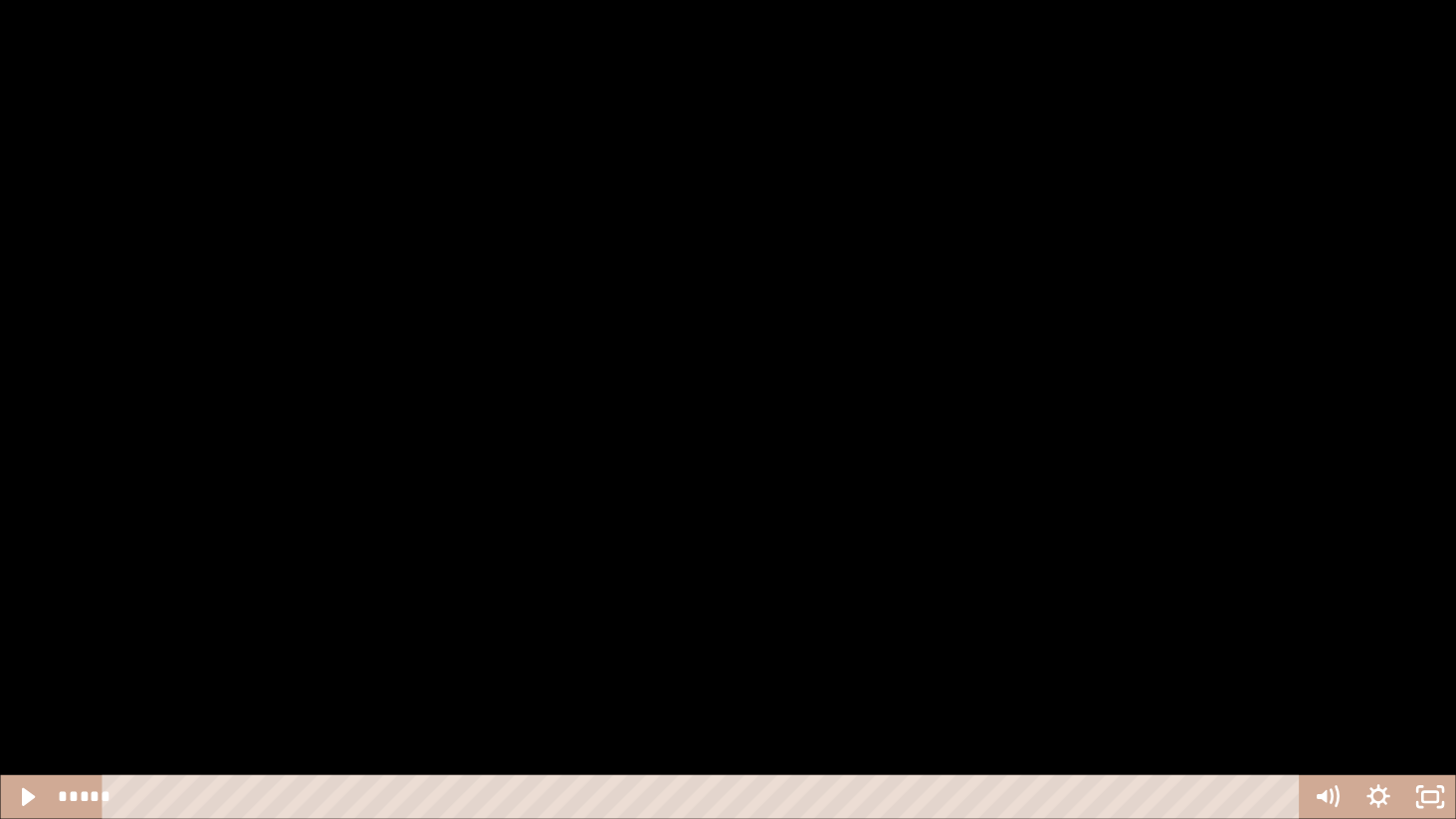 click at bounding box center (728, 409) 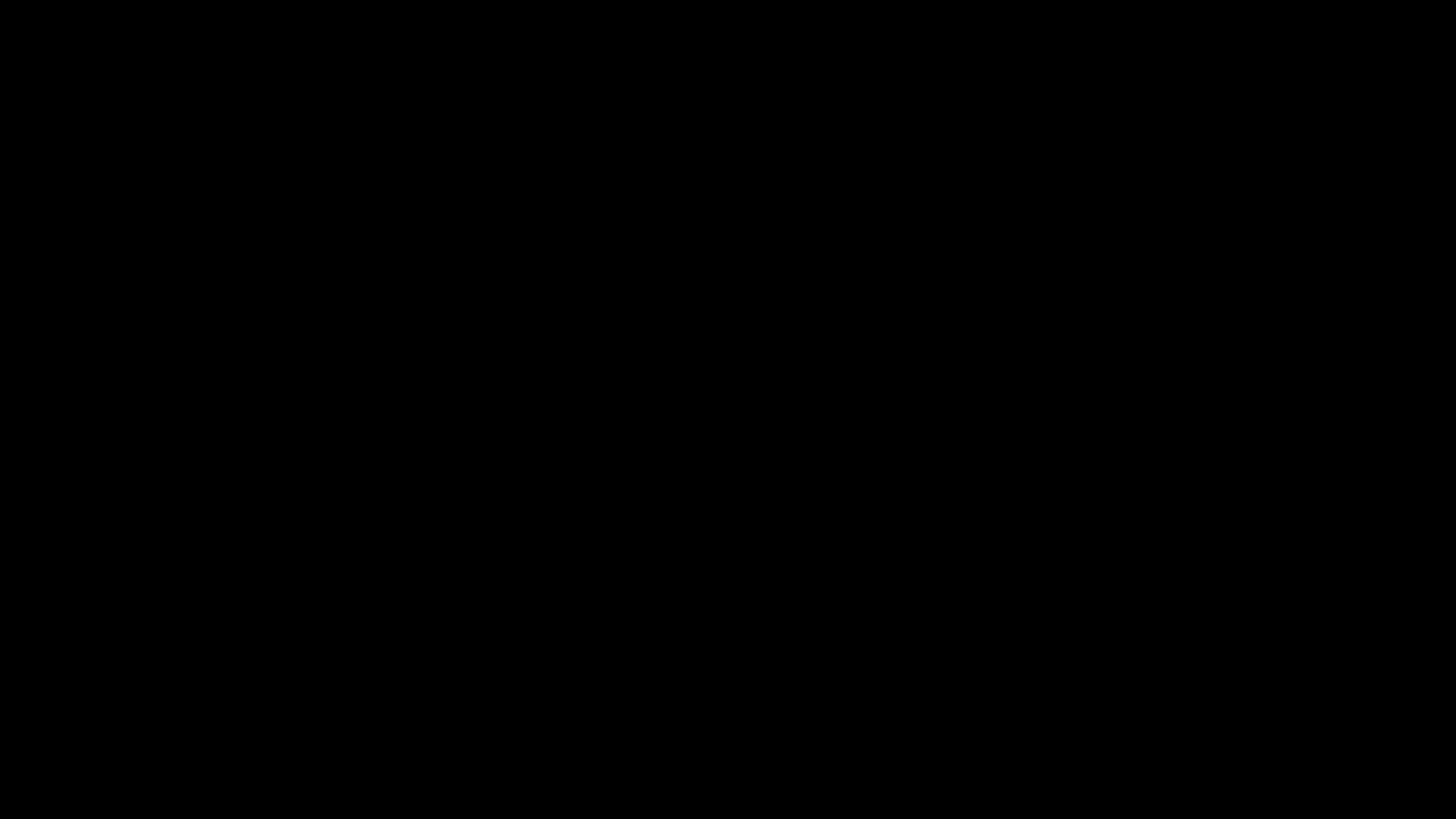 click at bounding box center [728, 409] 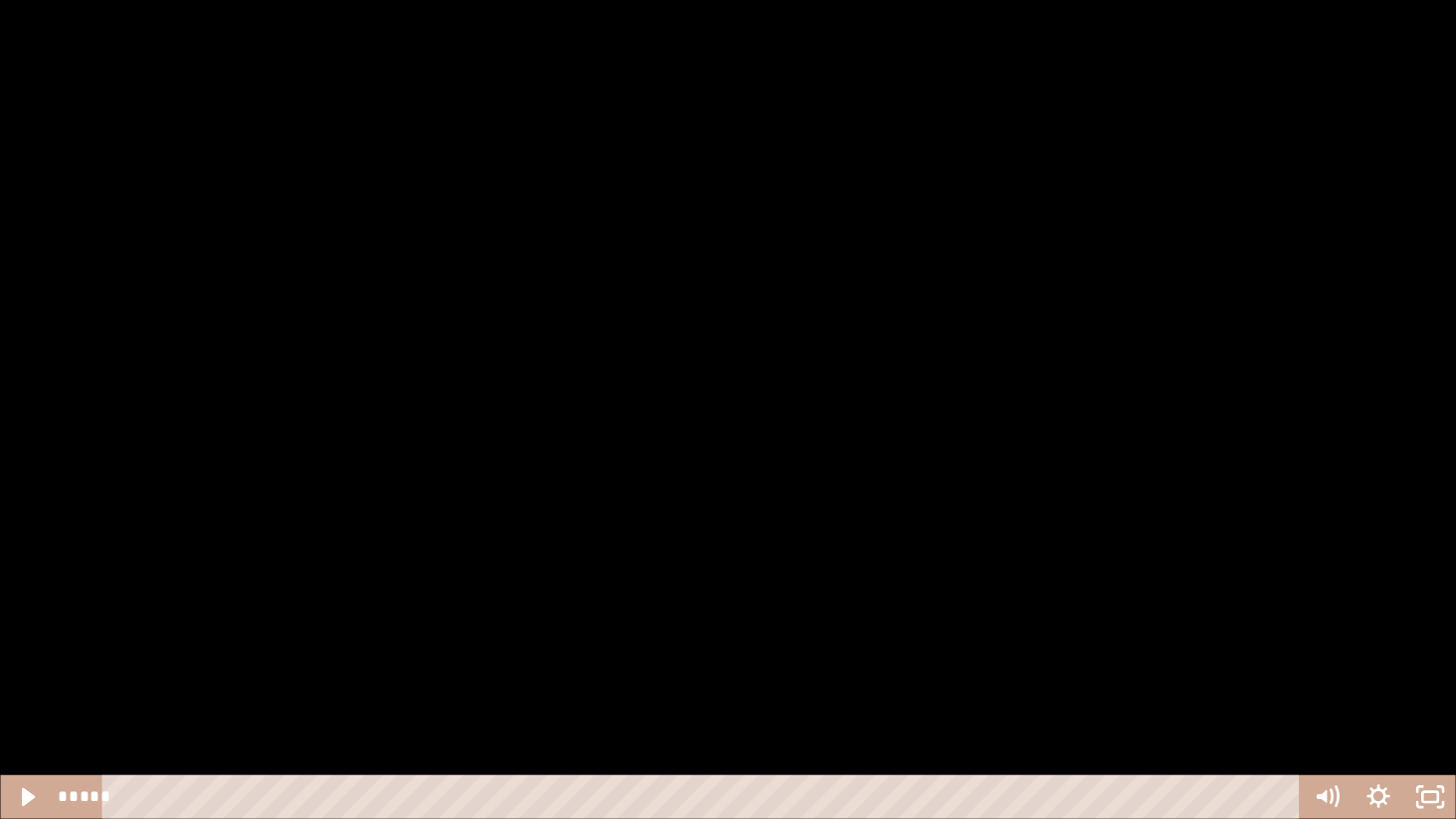 click at bounding box center [728, 409] 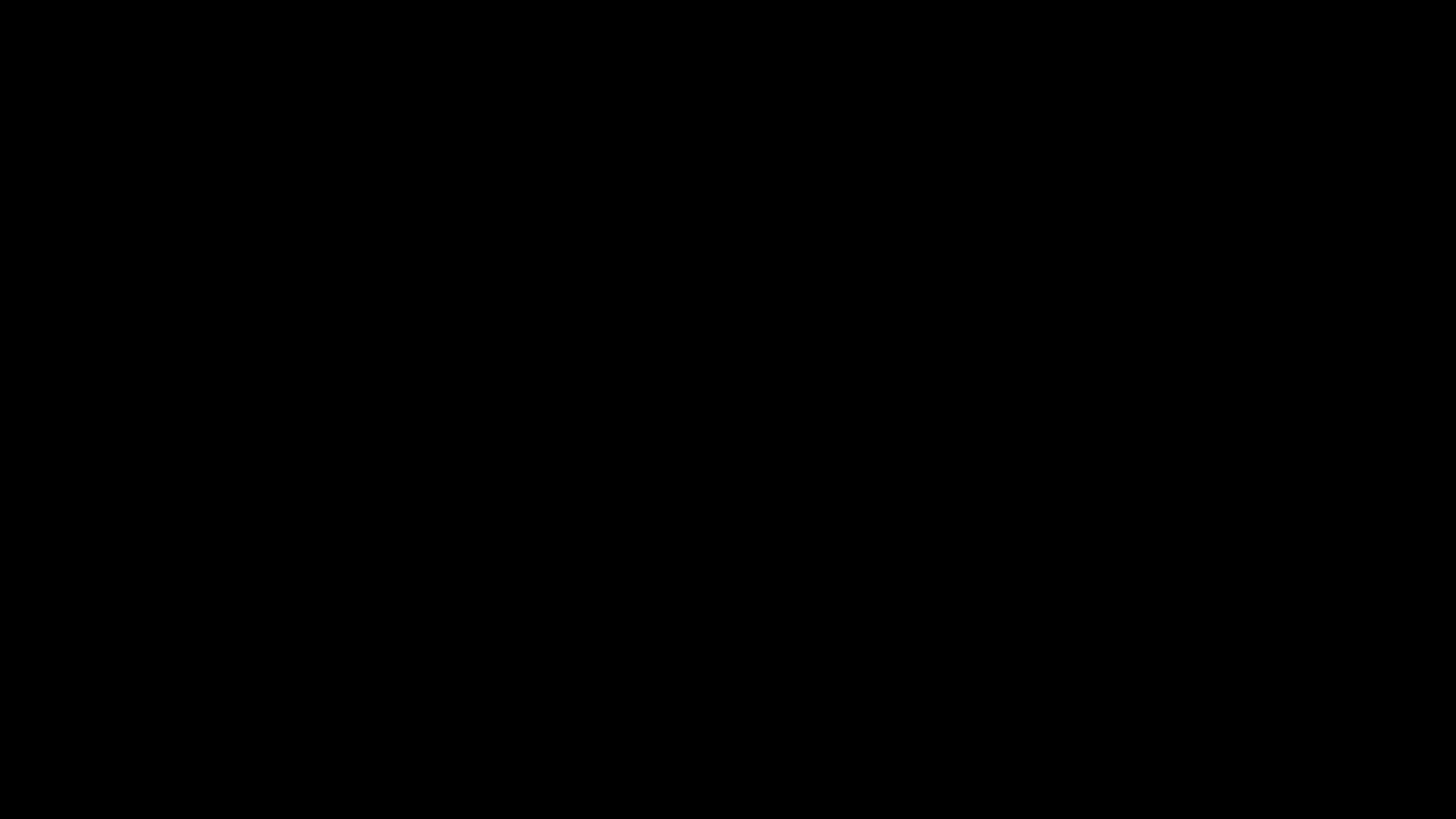 click at bounding box center [728, 409] 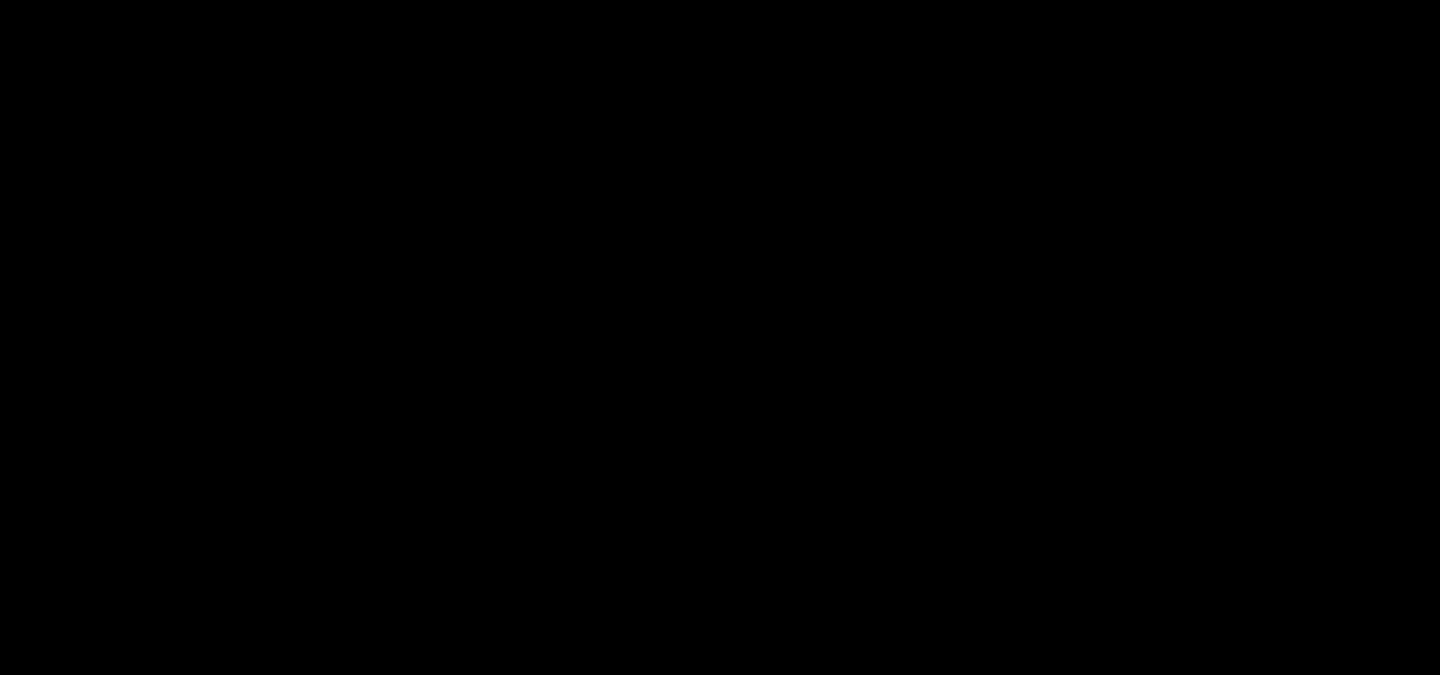 scroll, scrollTop: 3312, scrollLeft: 0, axis: vertical 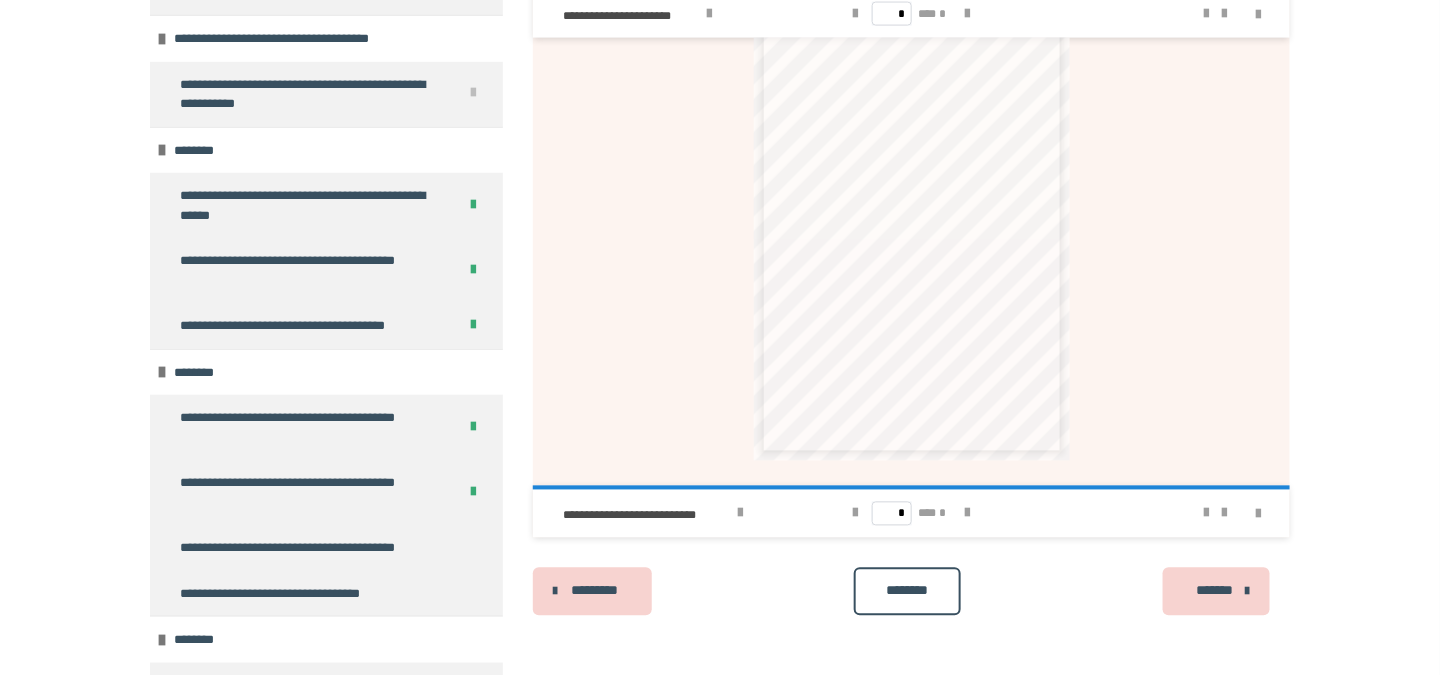 click on "********" at bounding box center [907, 591] 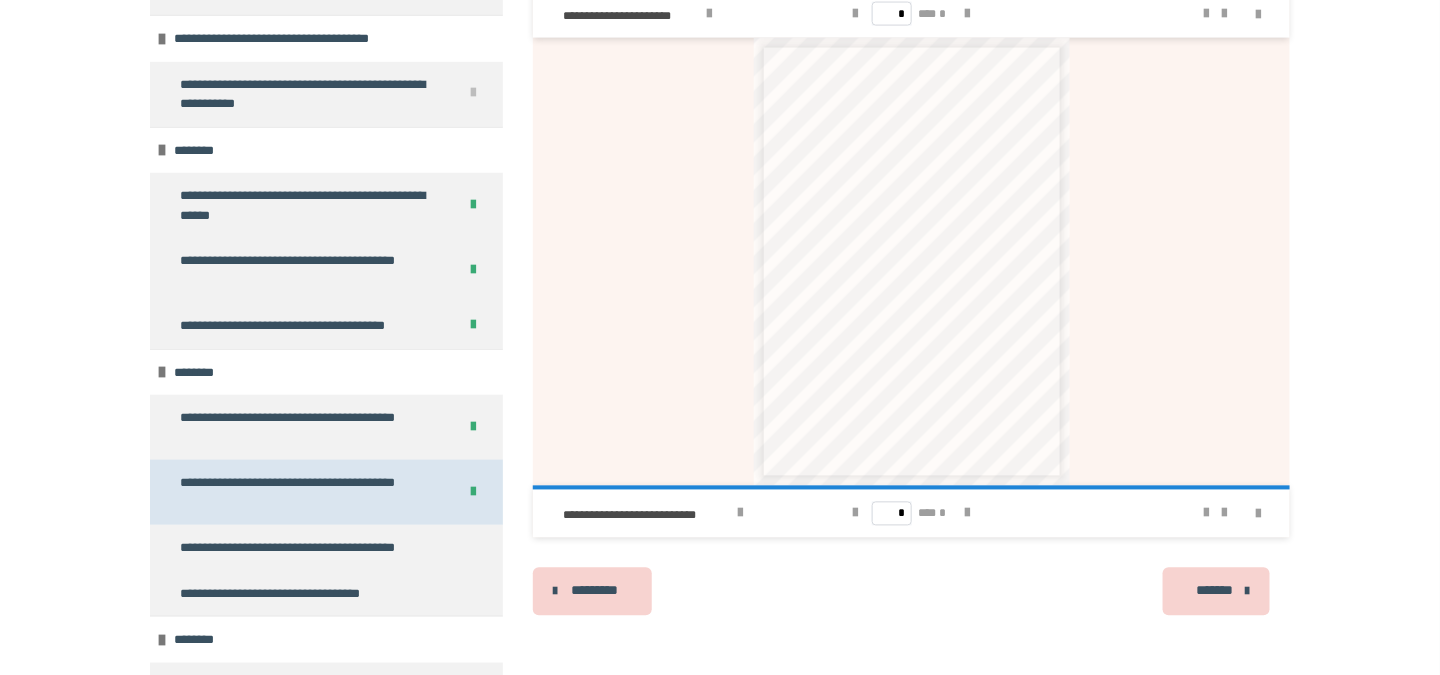 scroll, scrollTop: 0, scrollLeft: 0, axis: both 